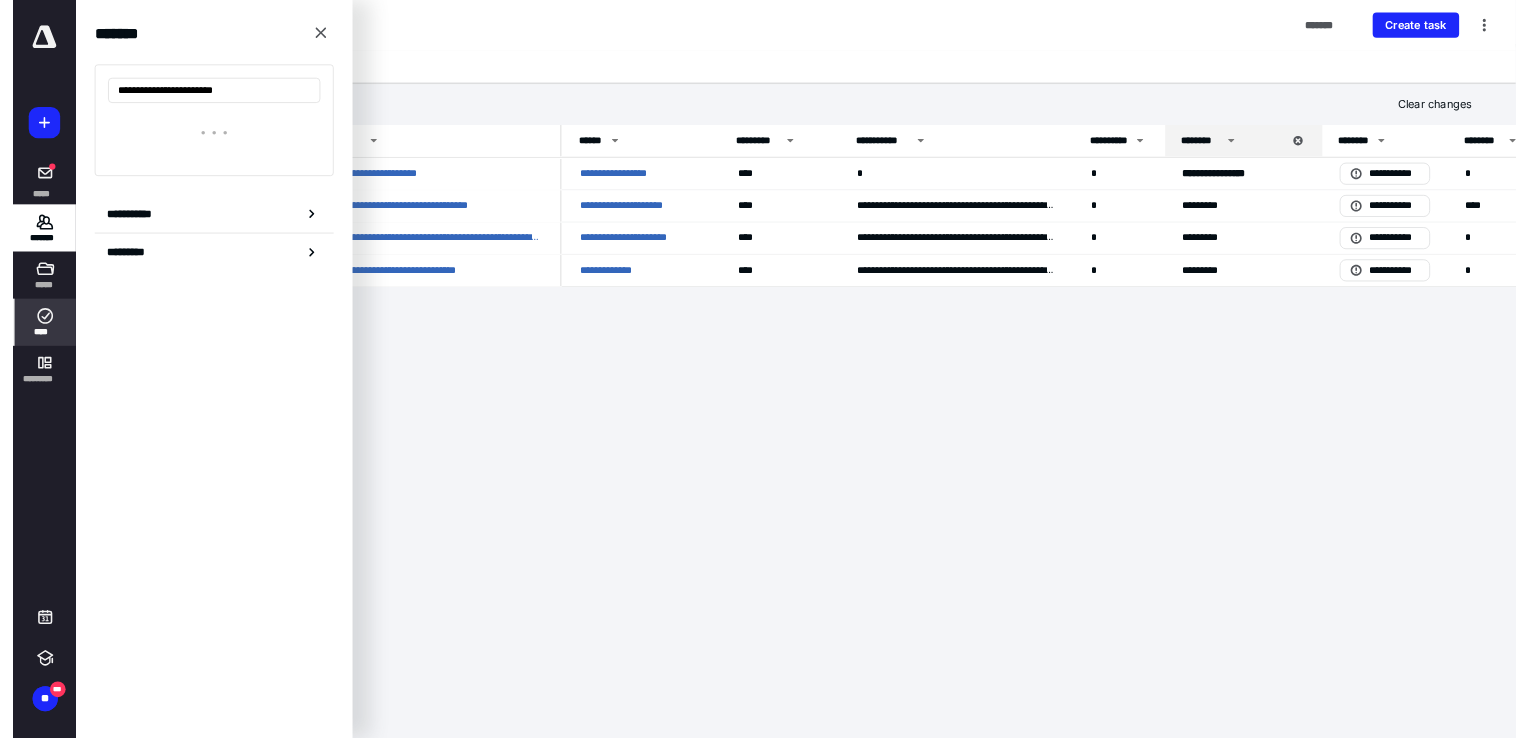 scroll, scrollTop: 0, scrollLeft: 0, axis: both 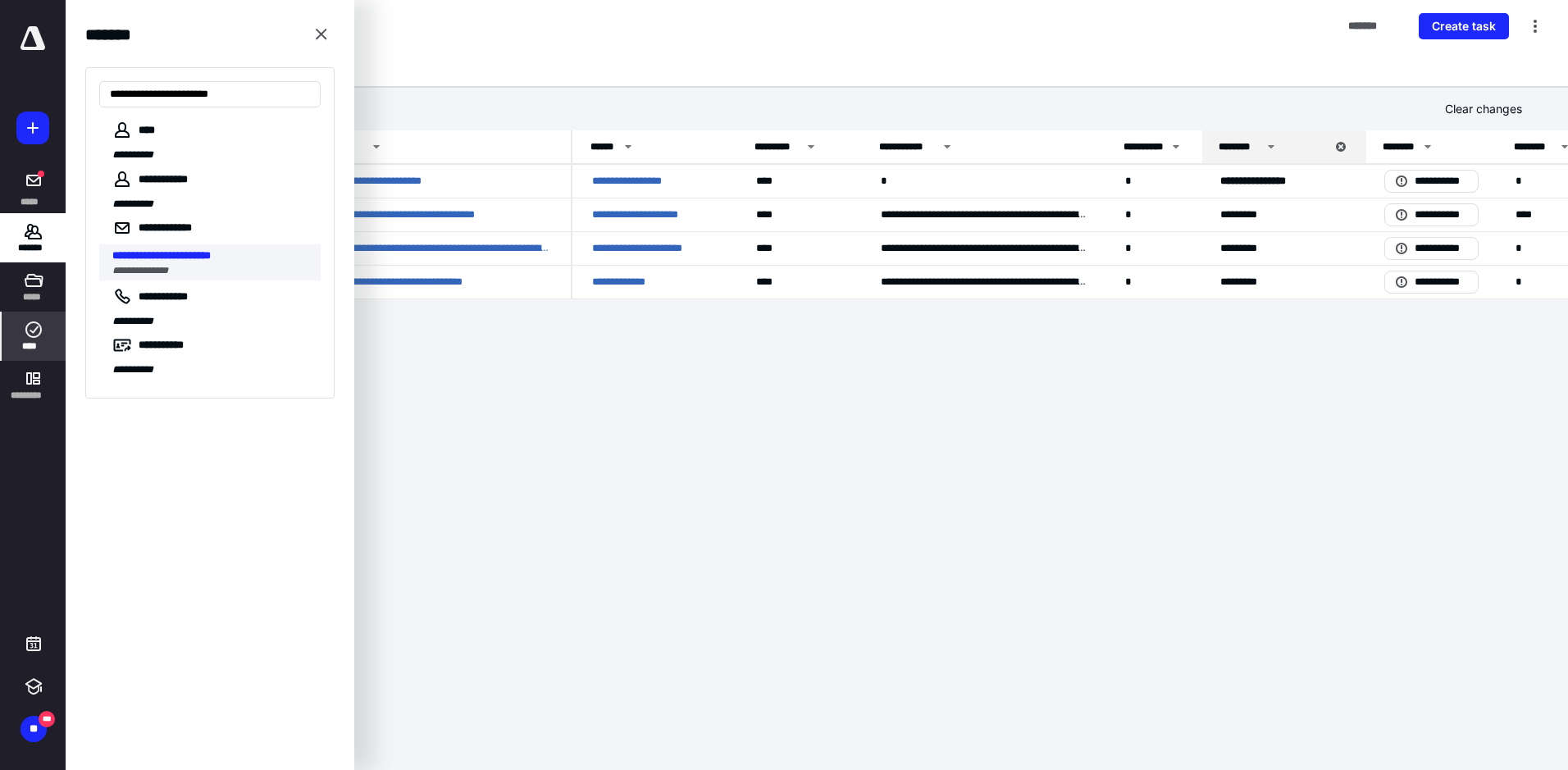 type on "**********" 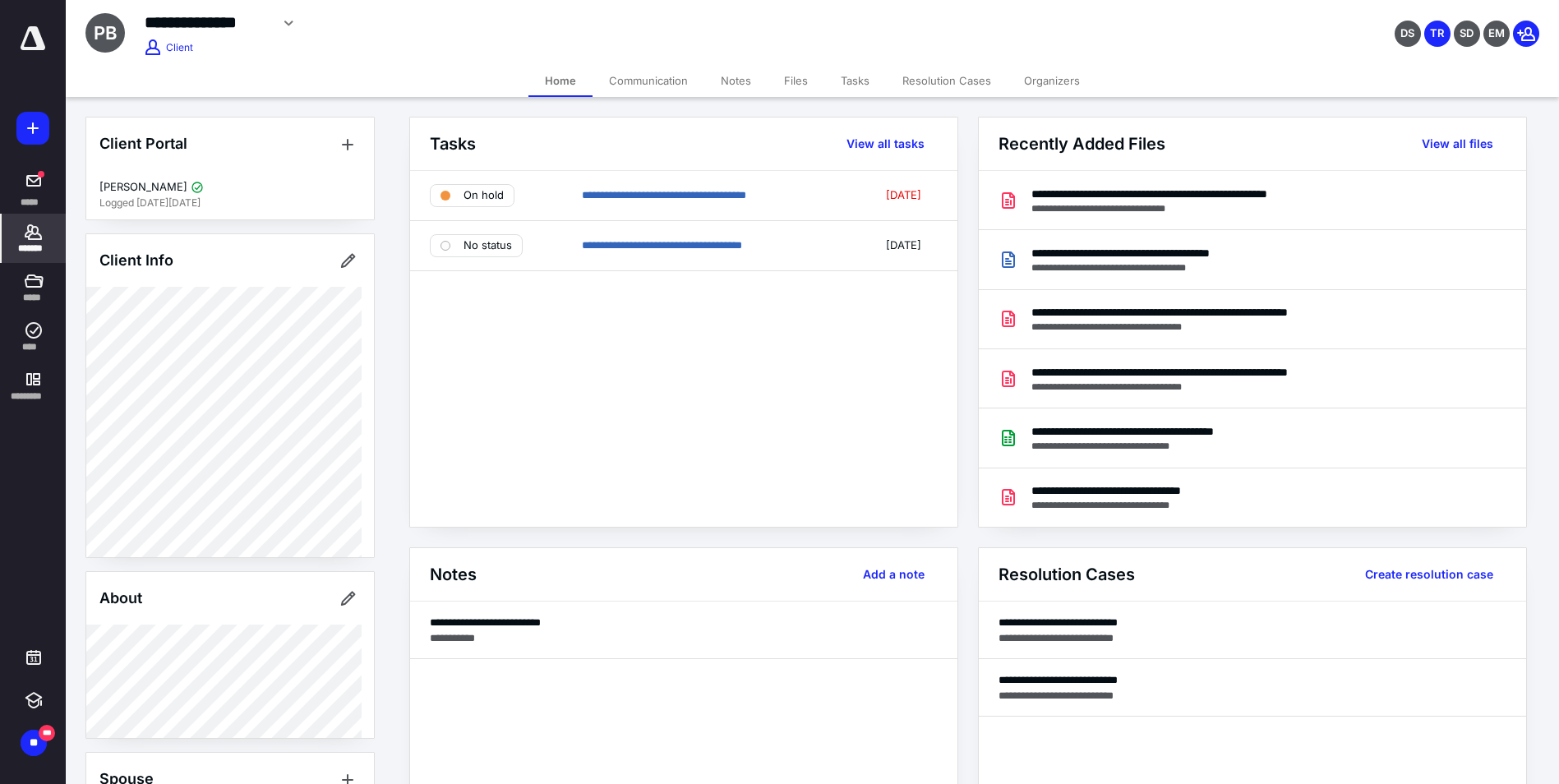 click on "Files" at bounding box center [796, 81] 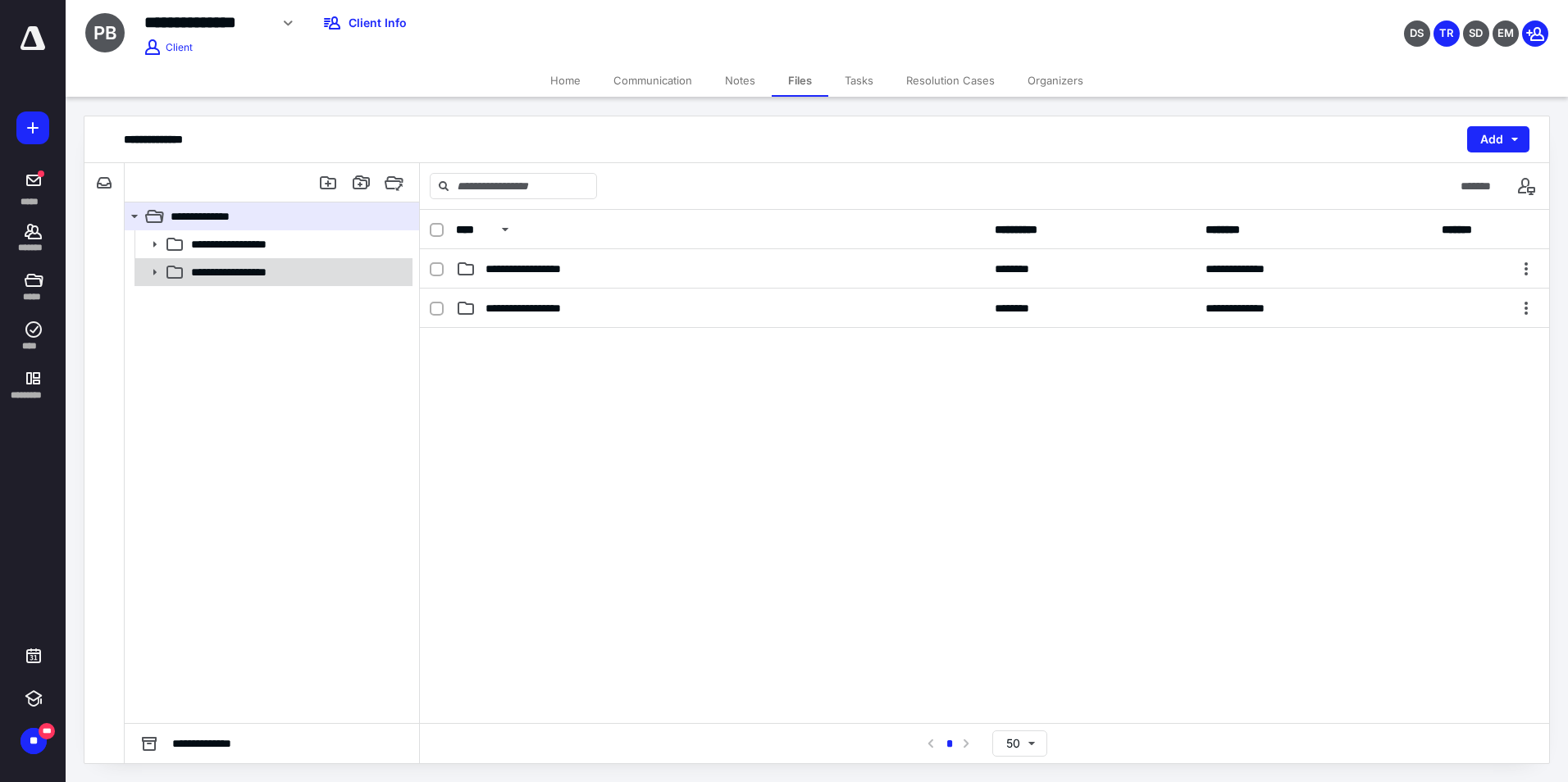 click 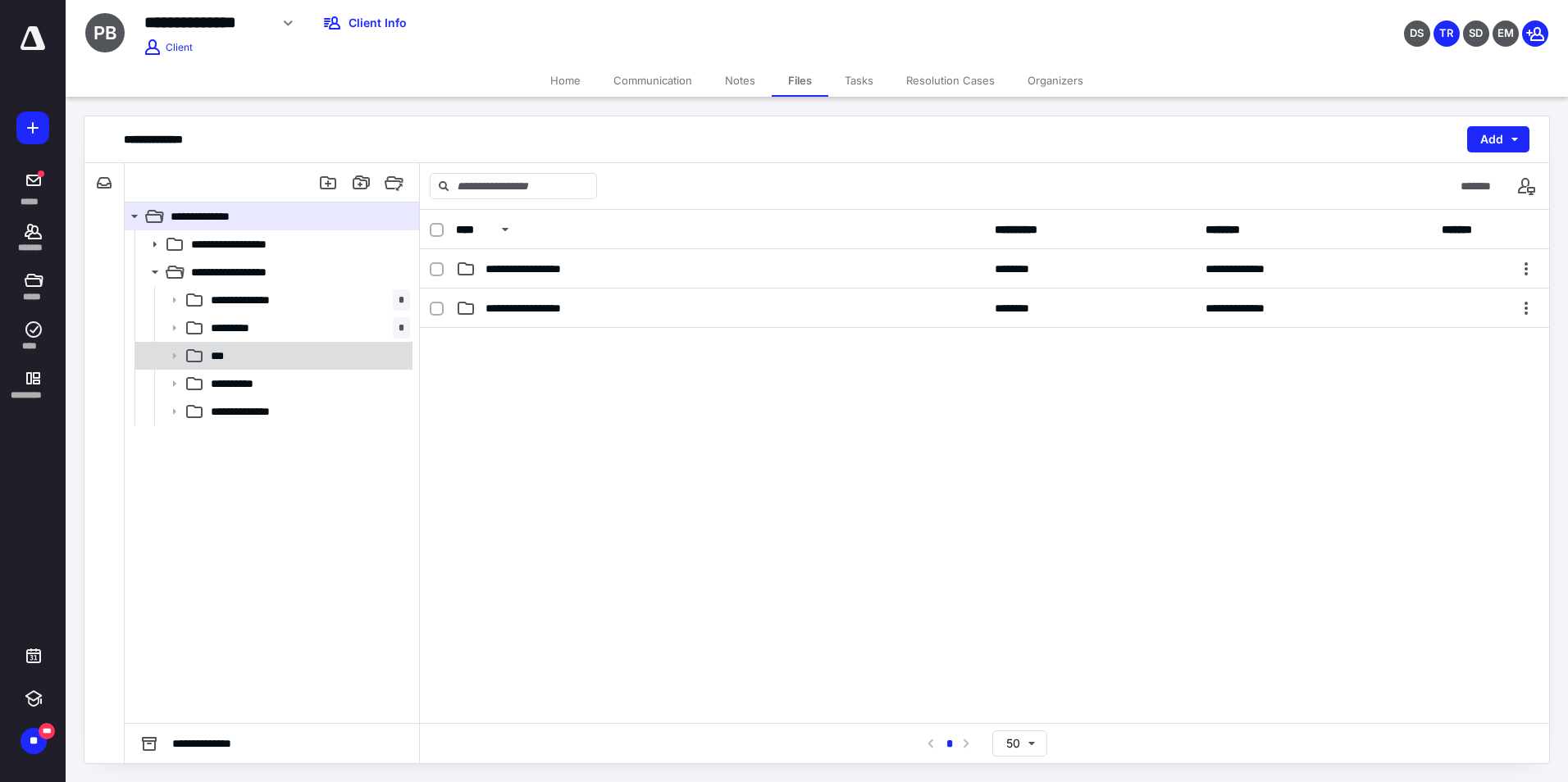 click on "***" at bounding box center (272, 356) 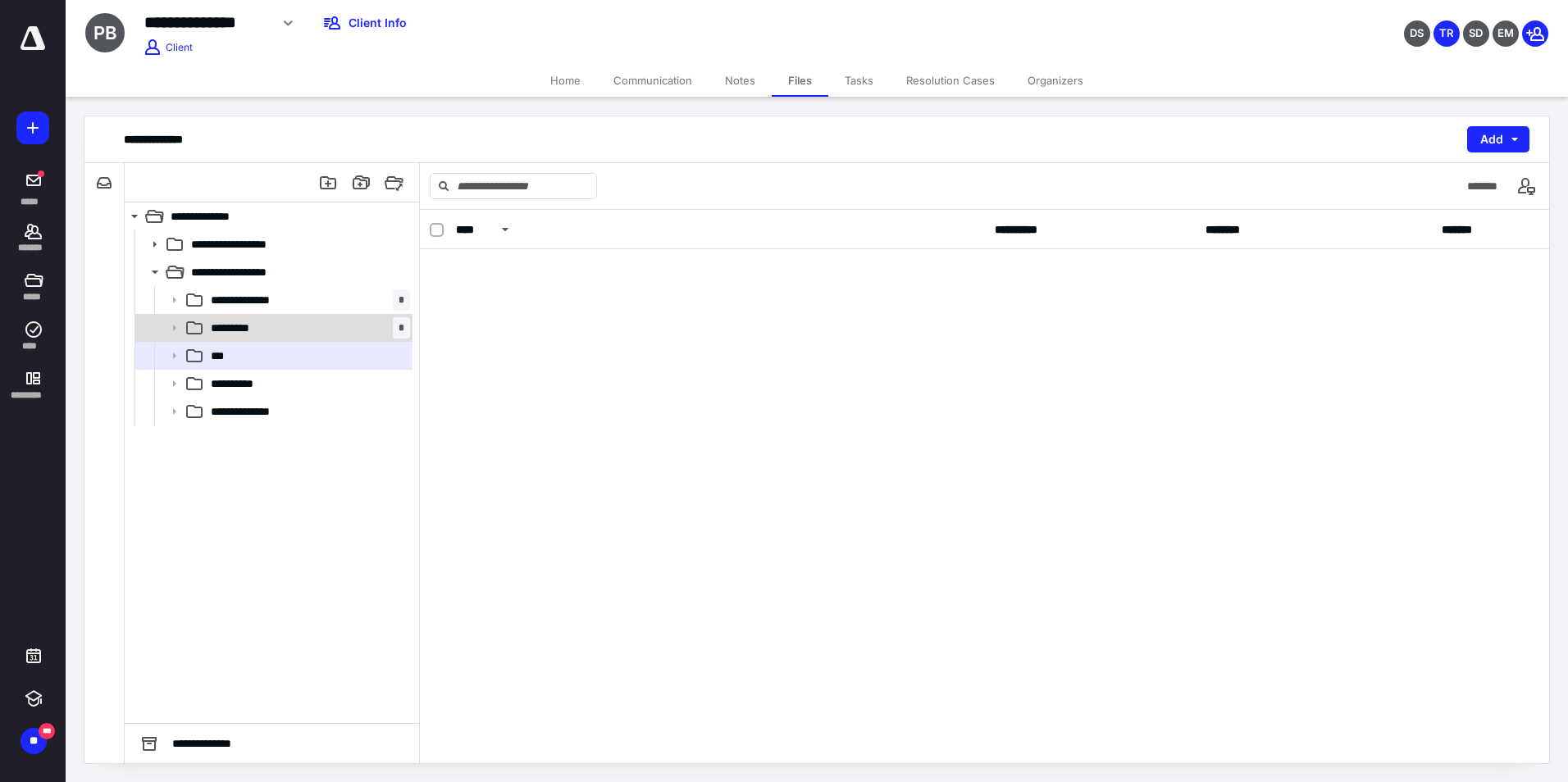 click on "*********" at bounding box center (237, 328) 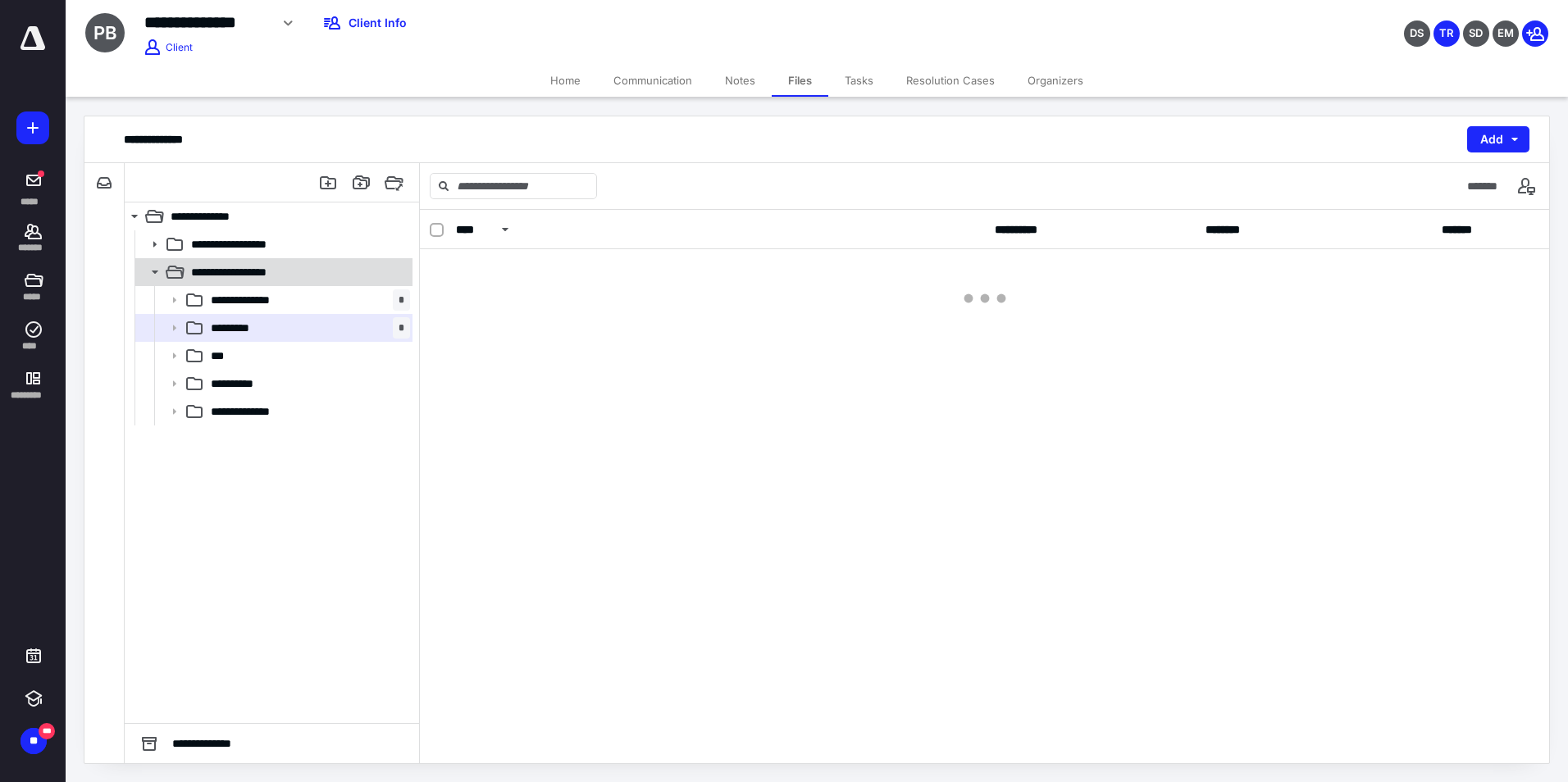 click on "**********" at bounding box center [248, 272] 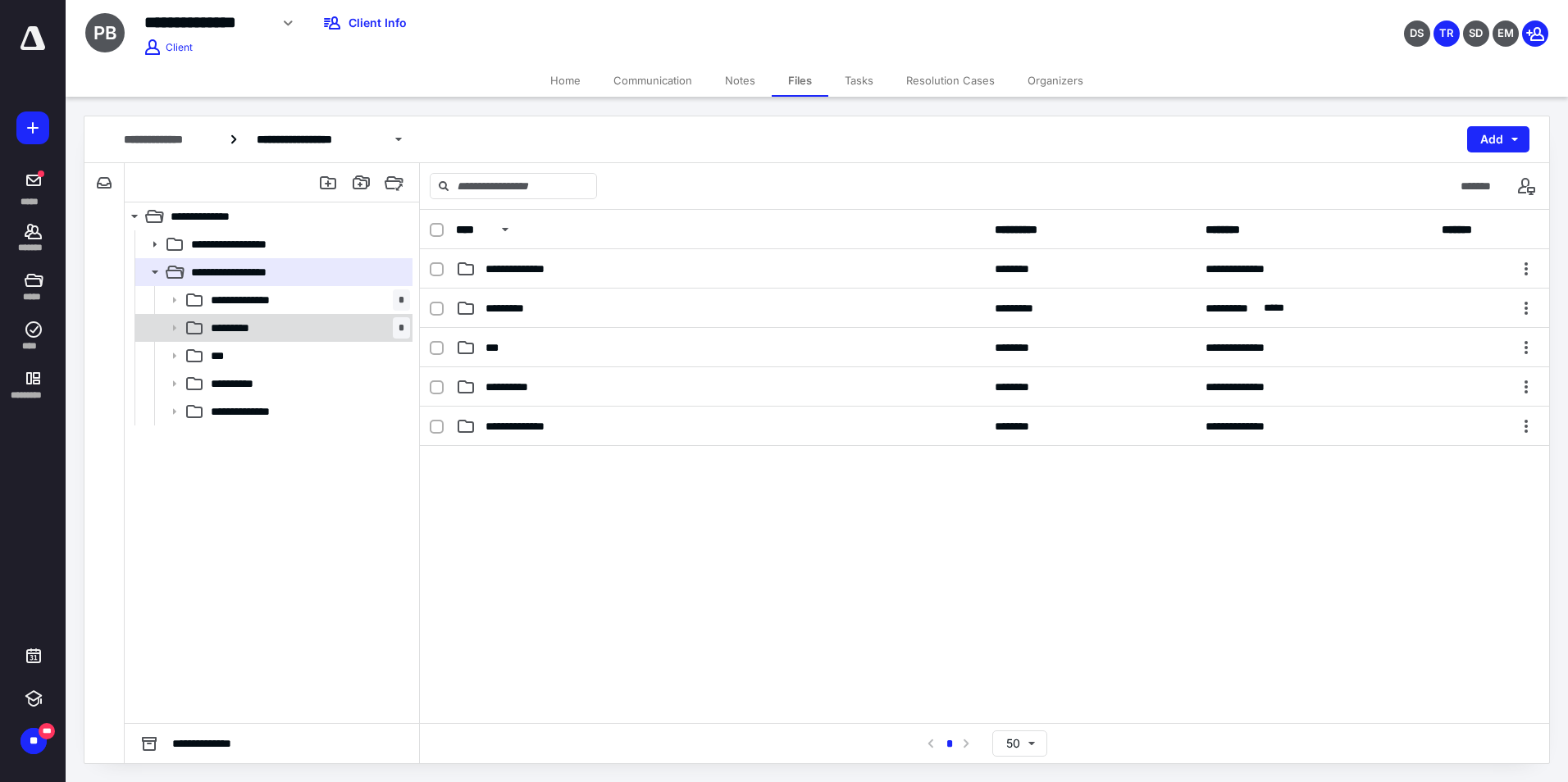 click on "********* *" at bounding box center [307, 328] 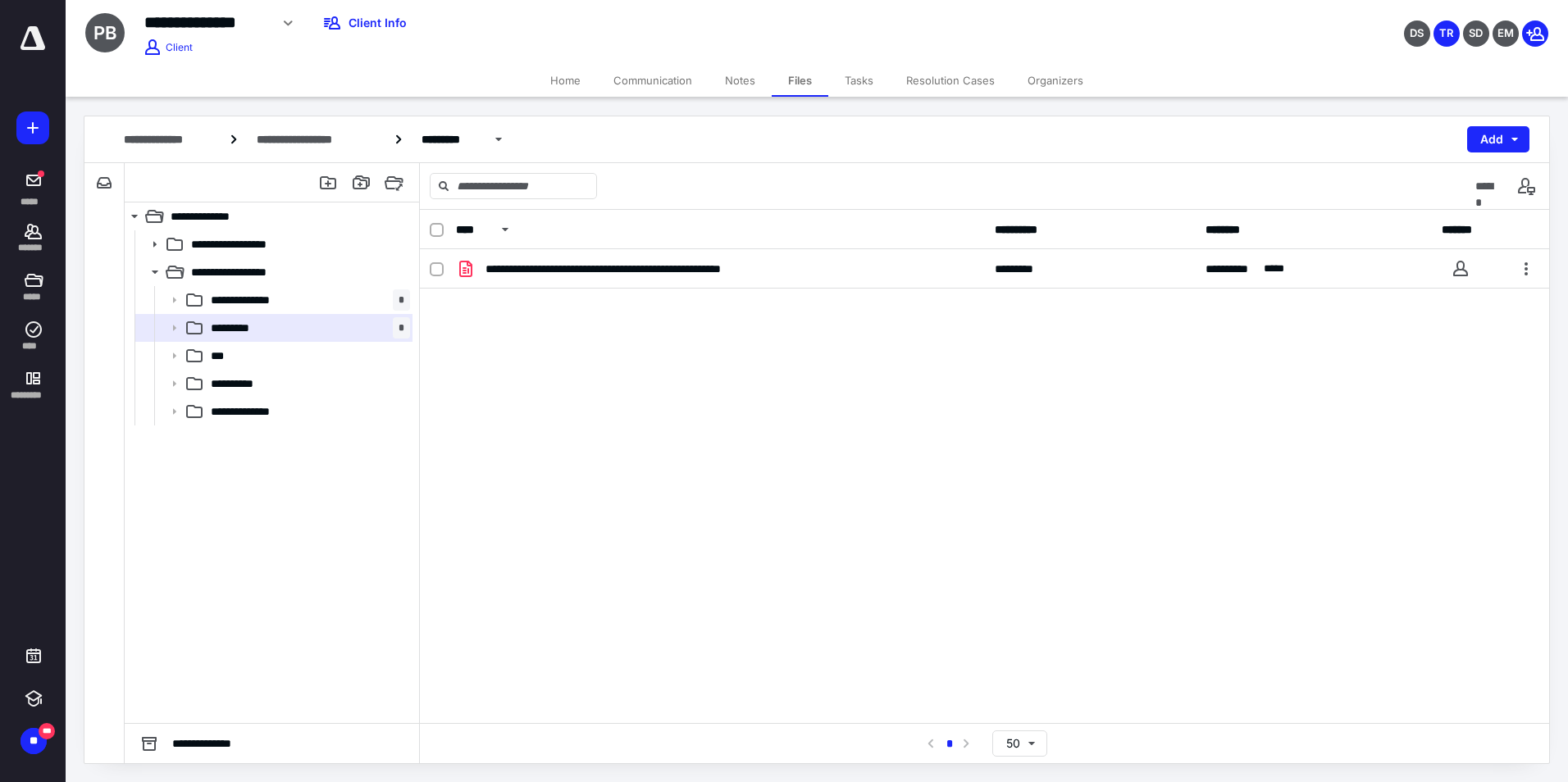 click on "**********" at bounding box center [984, 466] 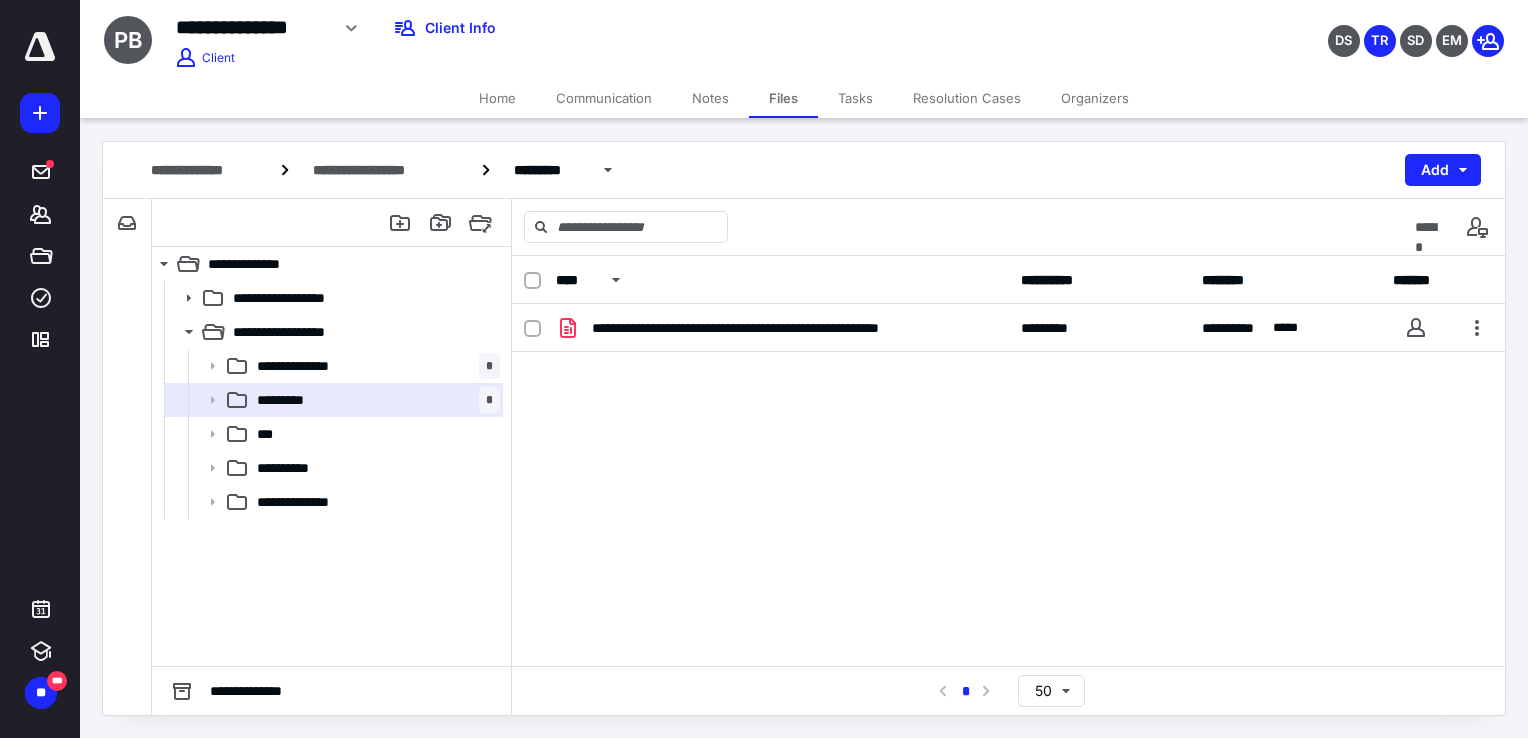 click on "**********" at bounding box center [1008, 454] 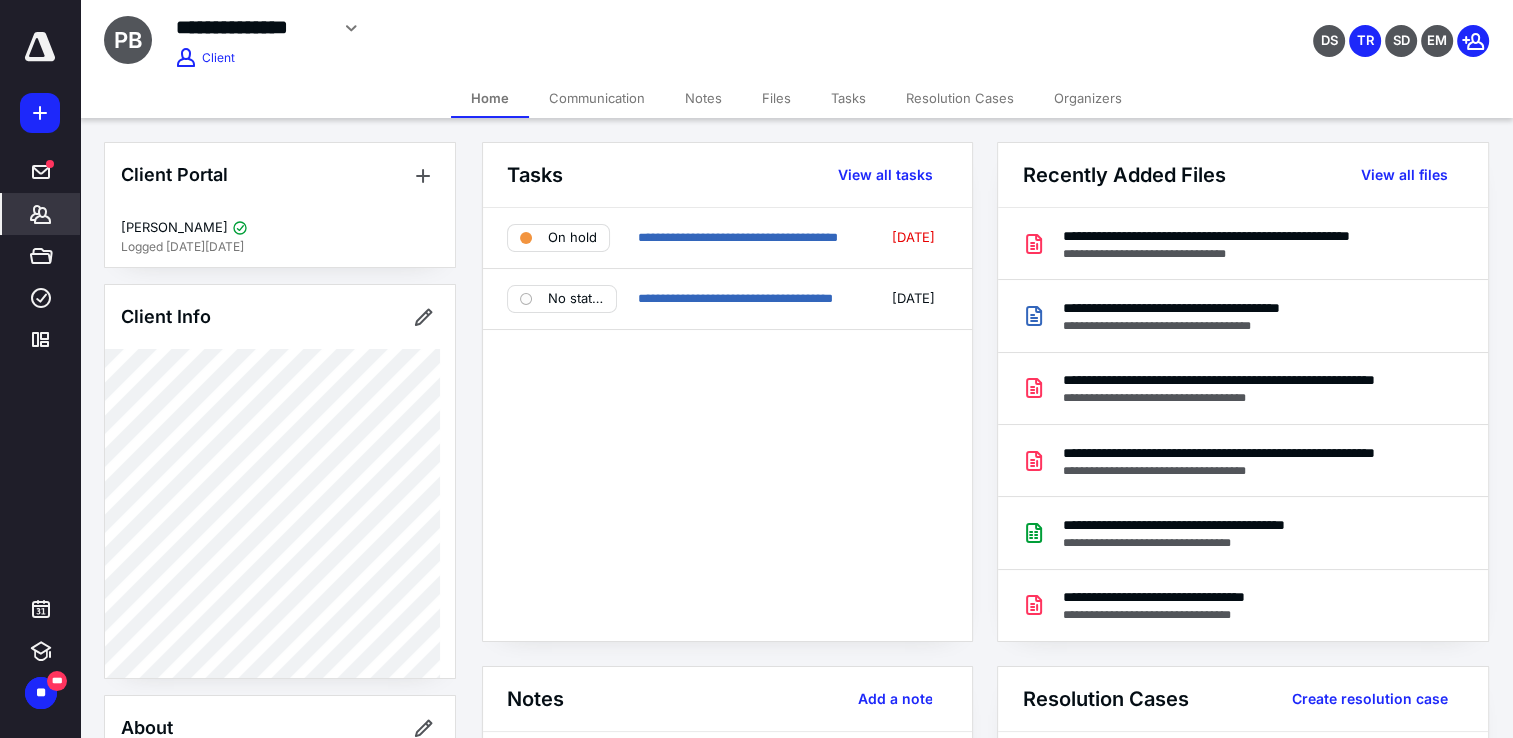 click on "*******" at bounding box center [41, 214] 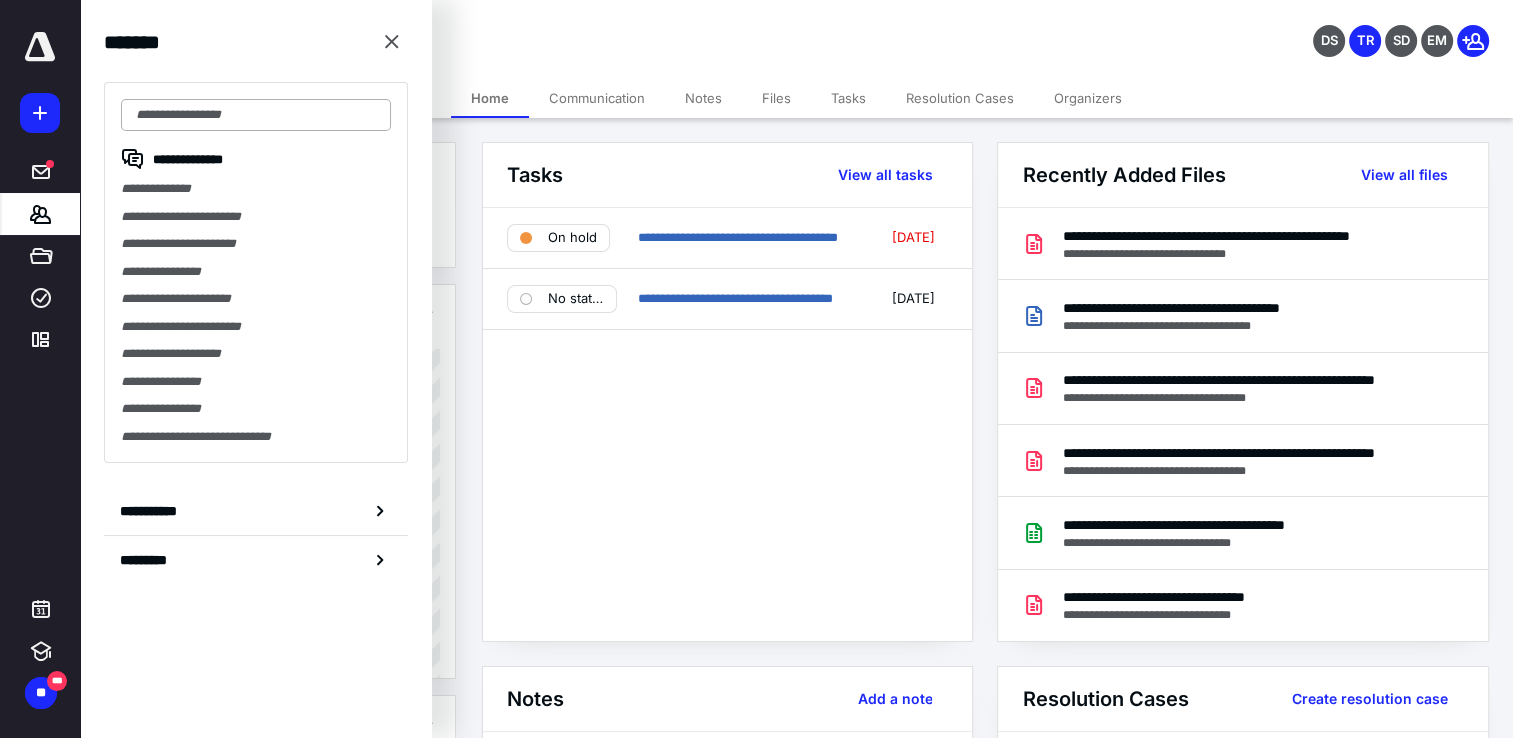 click at bounding box center [256, 115] 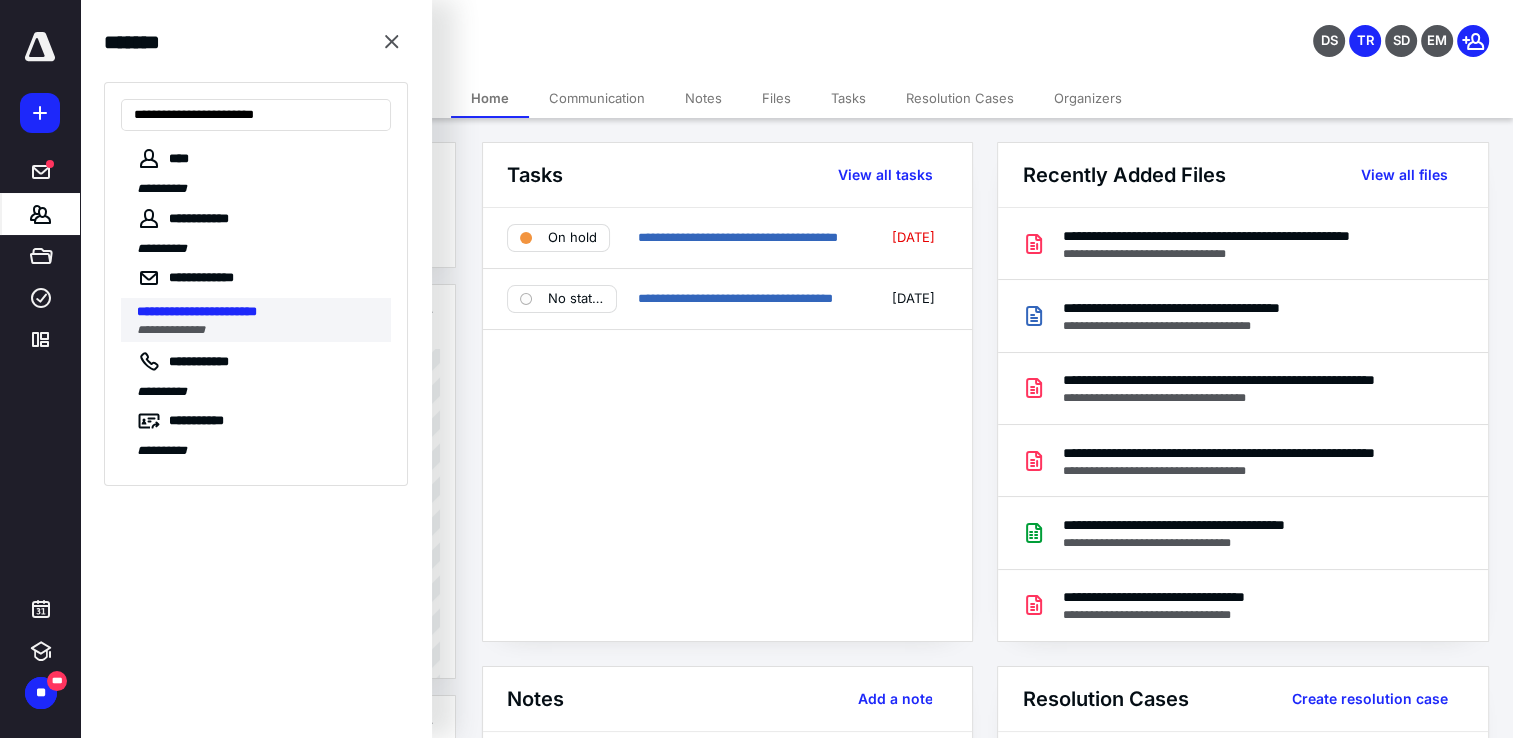 type on "**********" 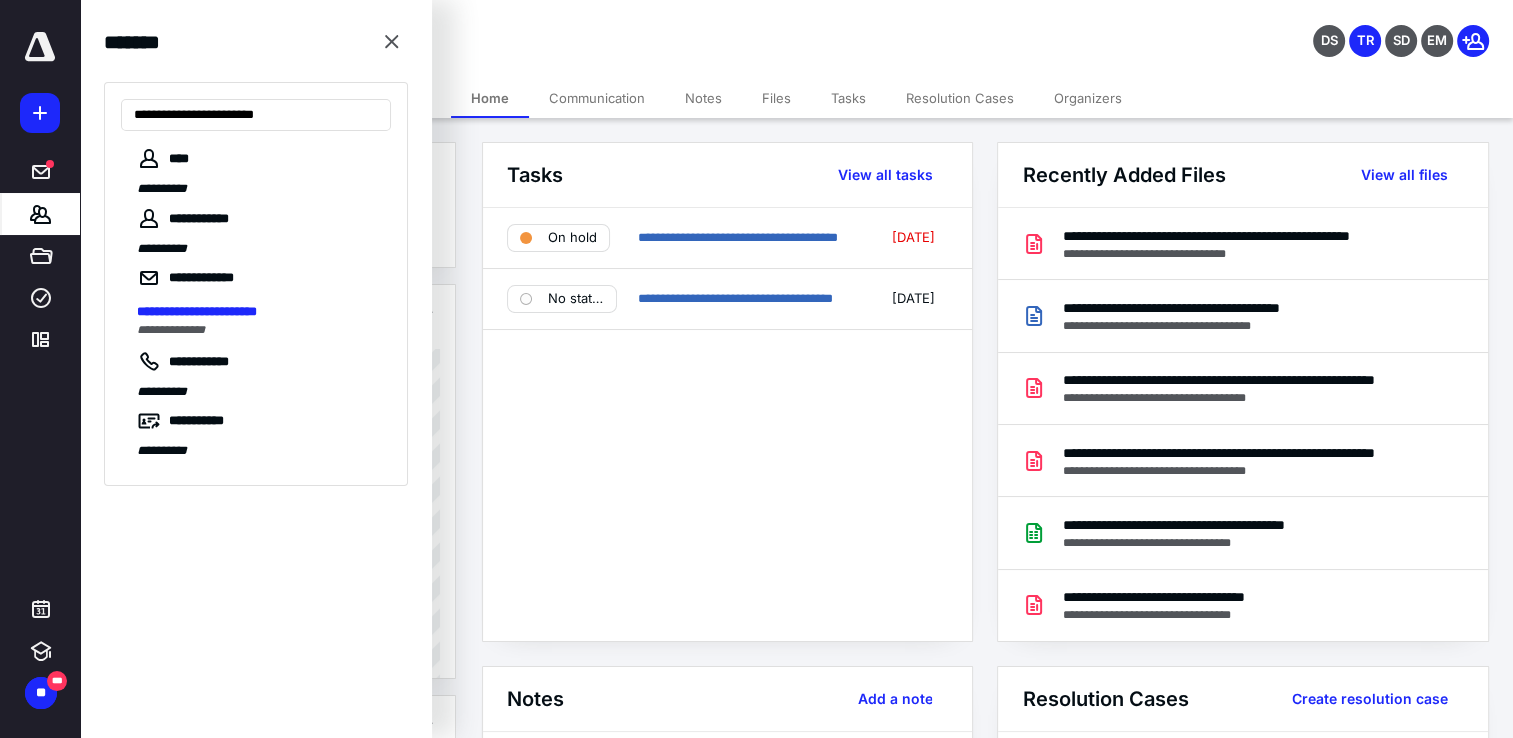 drag, startPoint x: 268, startPoint y: 317, endPoint x: 320, endPoint y: 322, distance: 52.23983 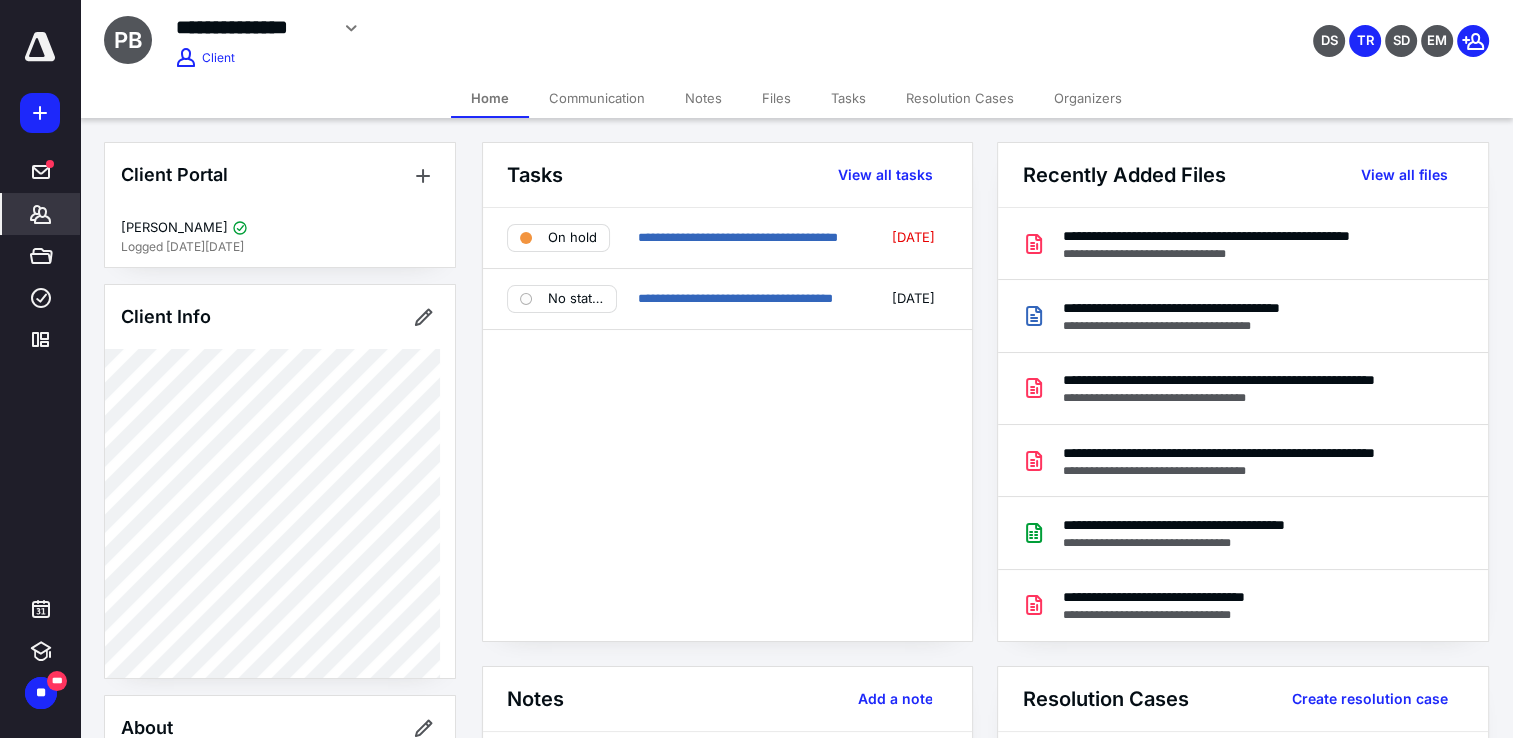 click on "Files" at bounding box center [776, 98] 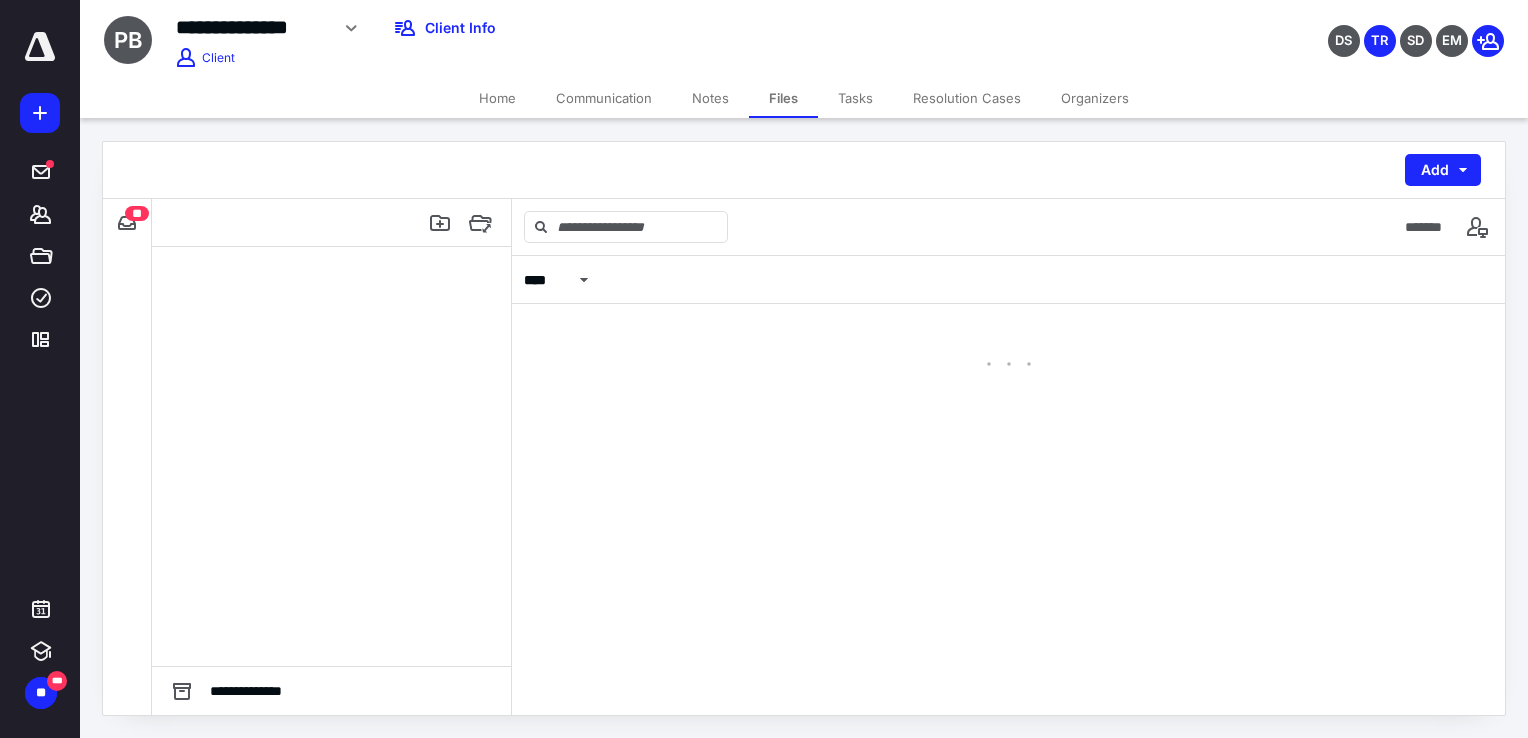 click on "Communication" at bounding box center (604, 98) 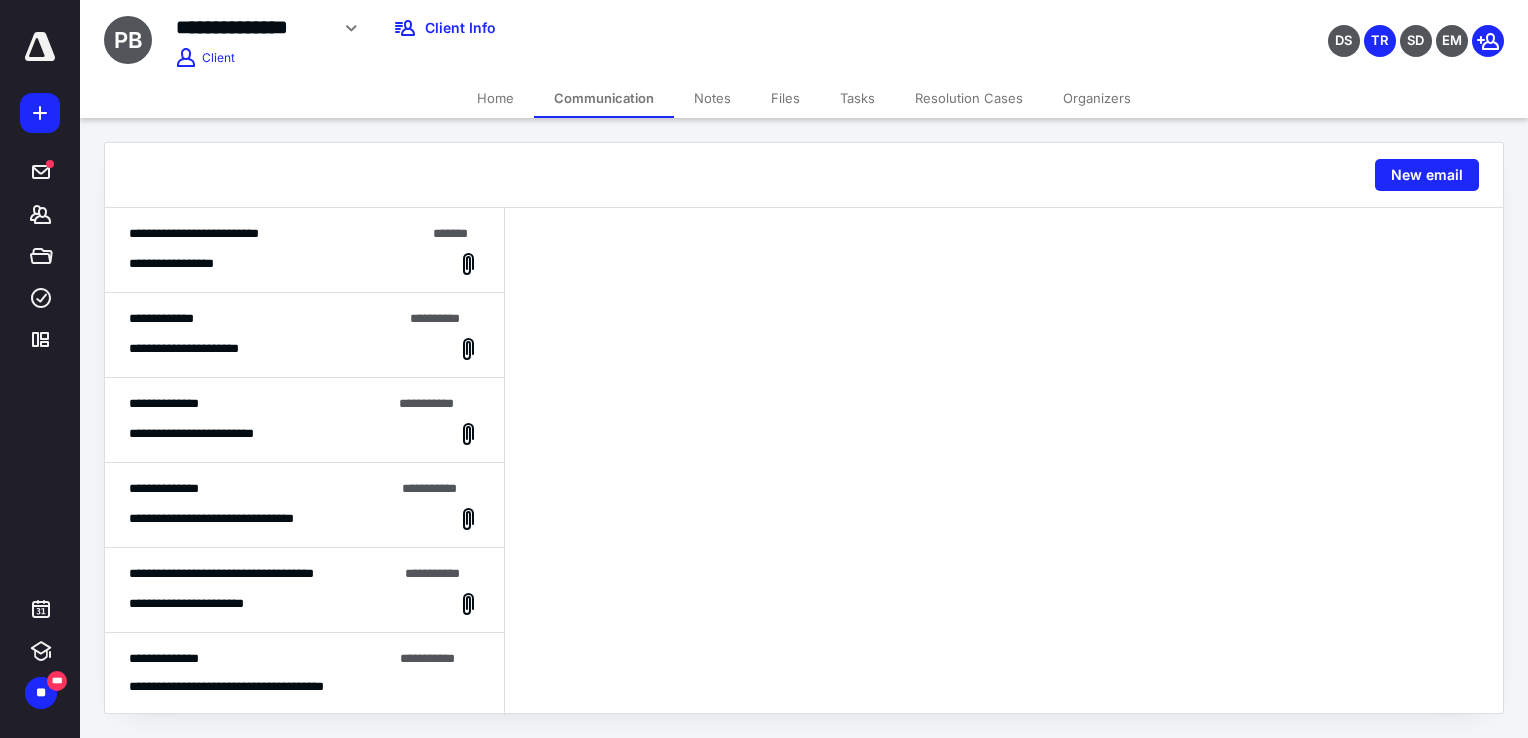 click on "Files" at bounding box center [785, 98] 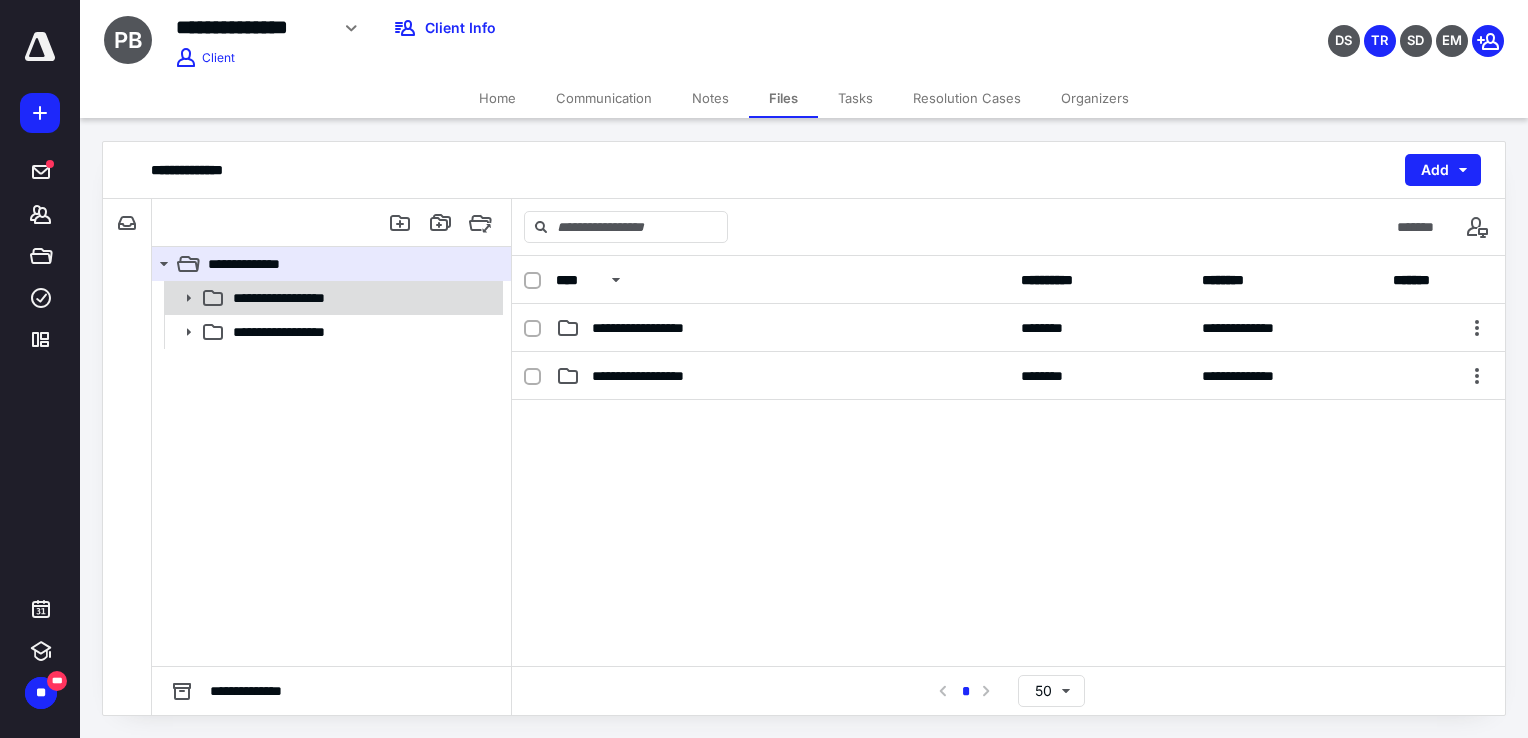 click 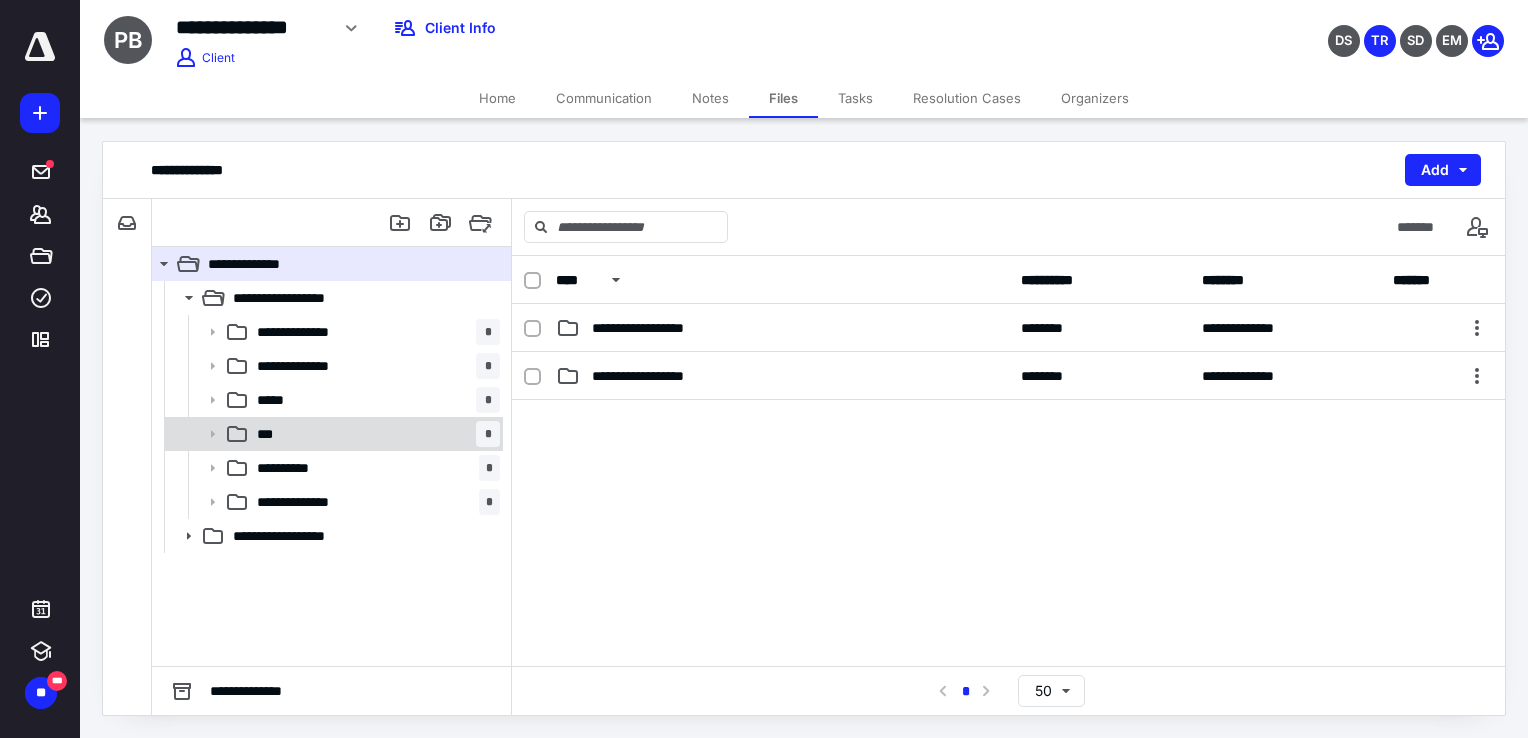 click on "*** *" at bounding box center [374, 434] 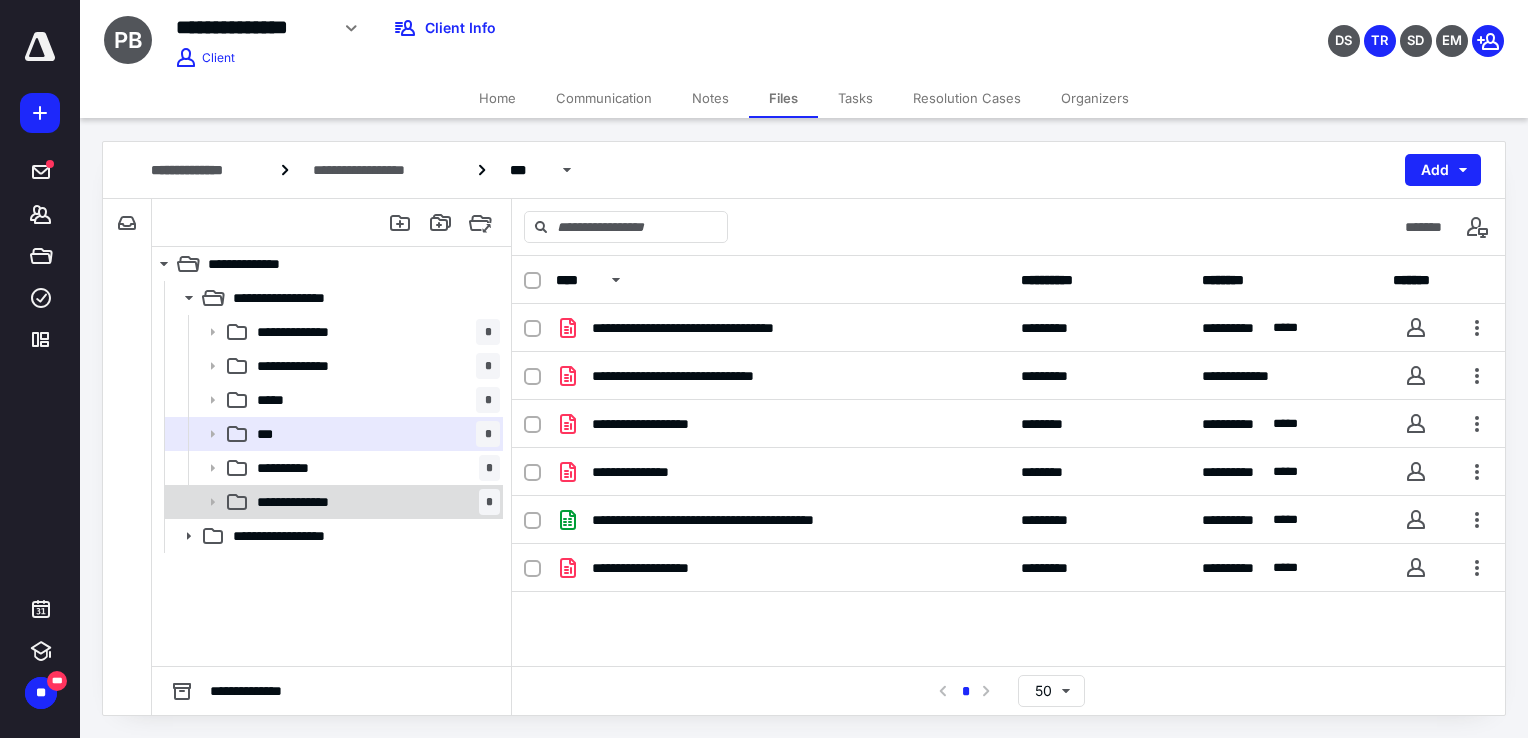 click on "**********" at bounding box center [374, 502] 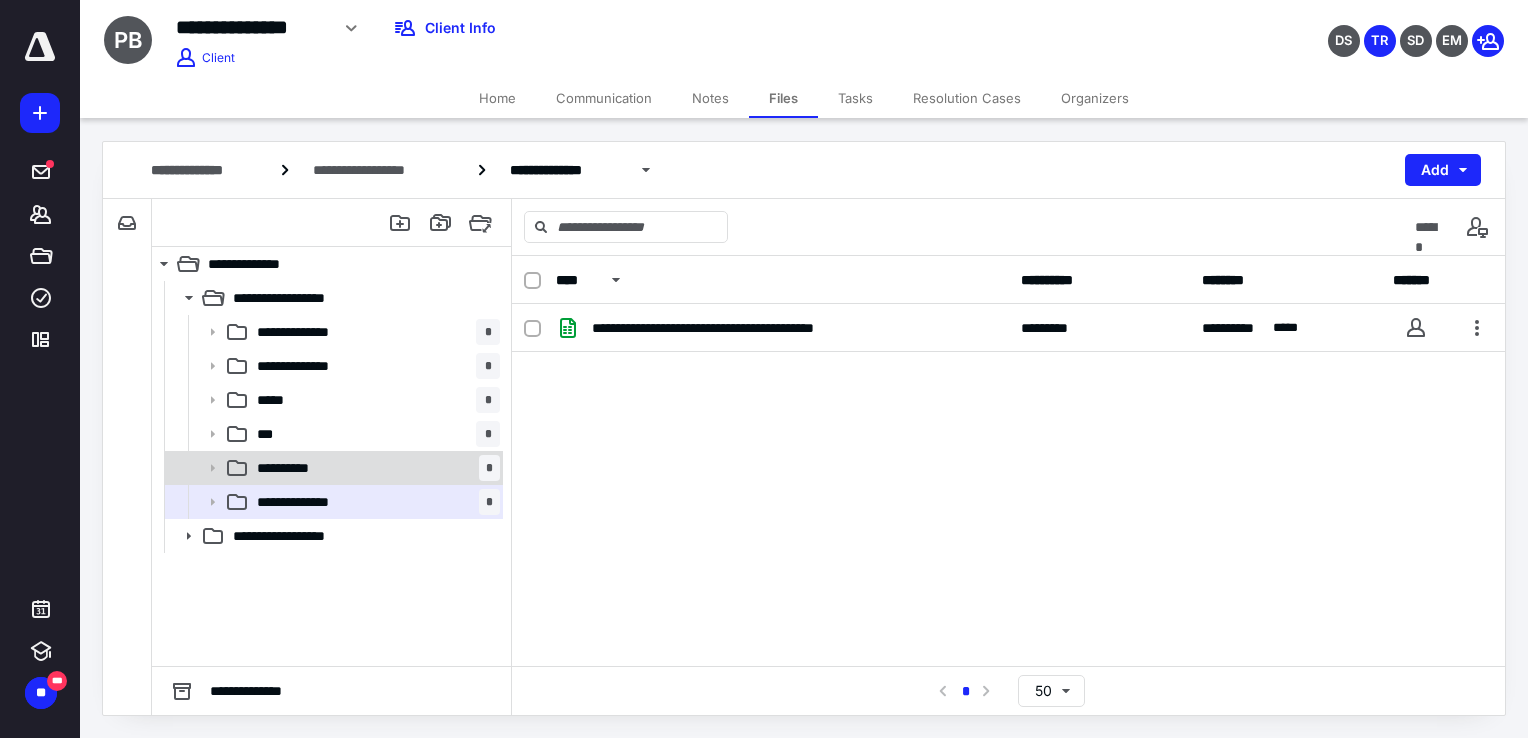 click on "**********" at bounding box center (332, 468) 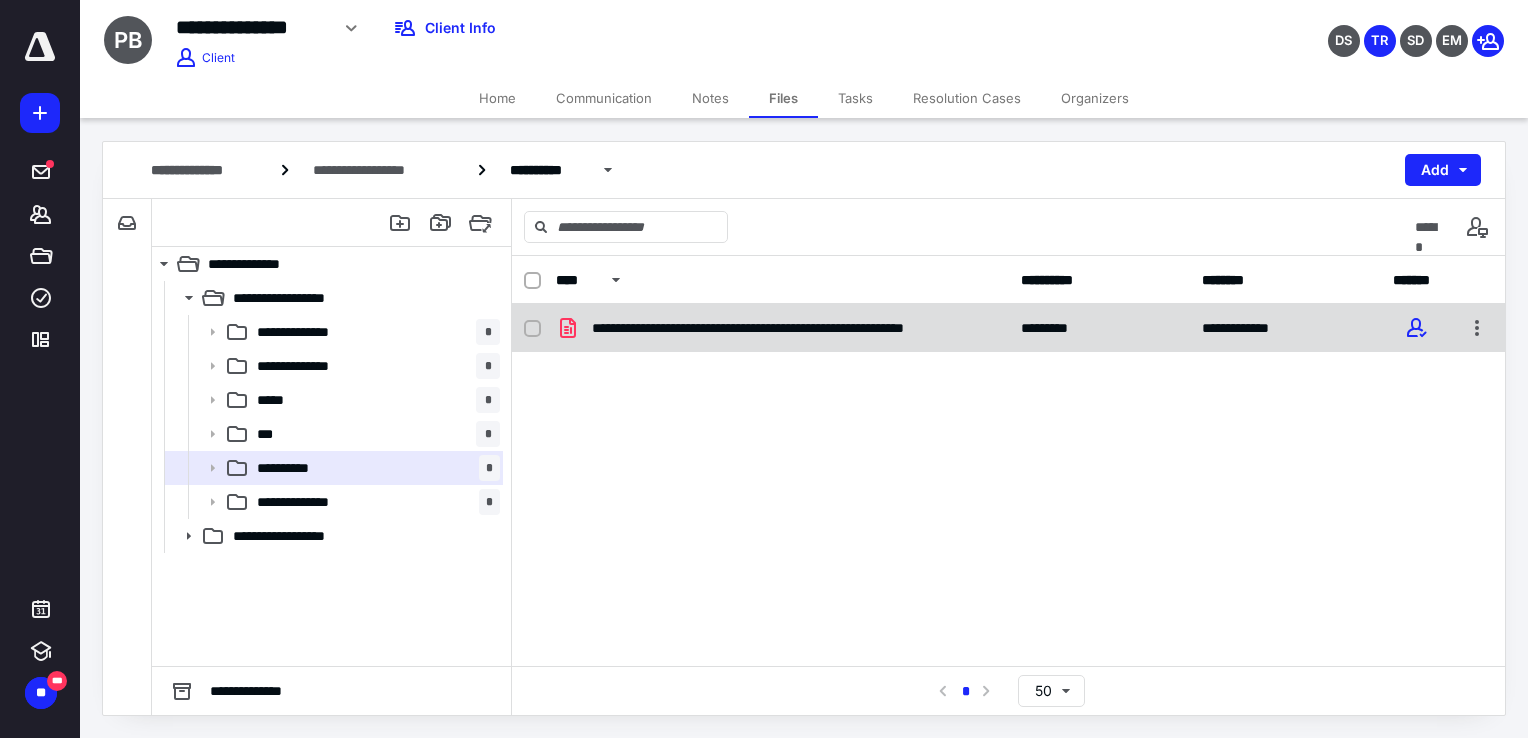 click on "**********" at bounding box center [1008, 328] 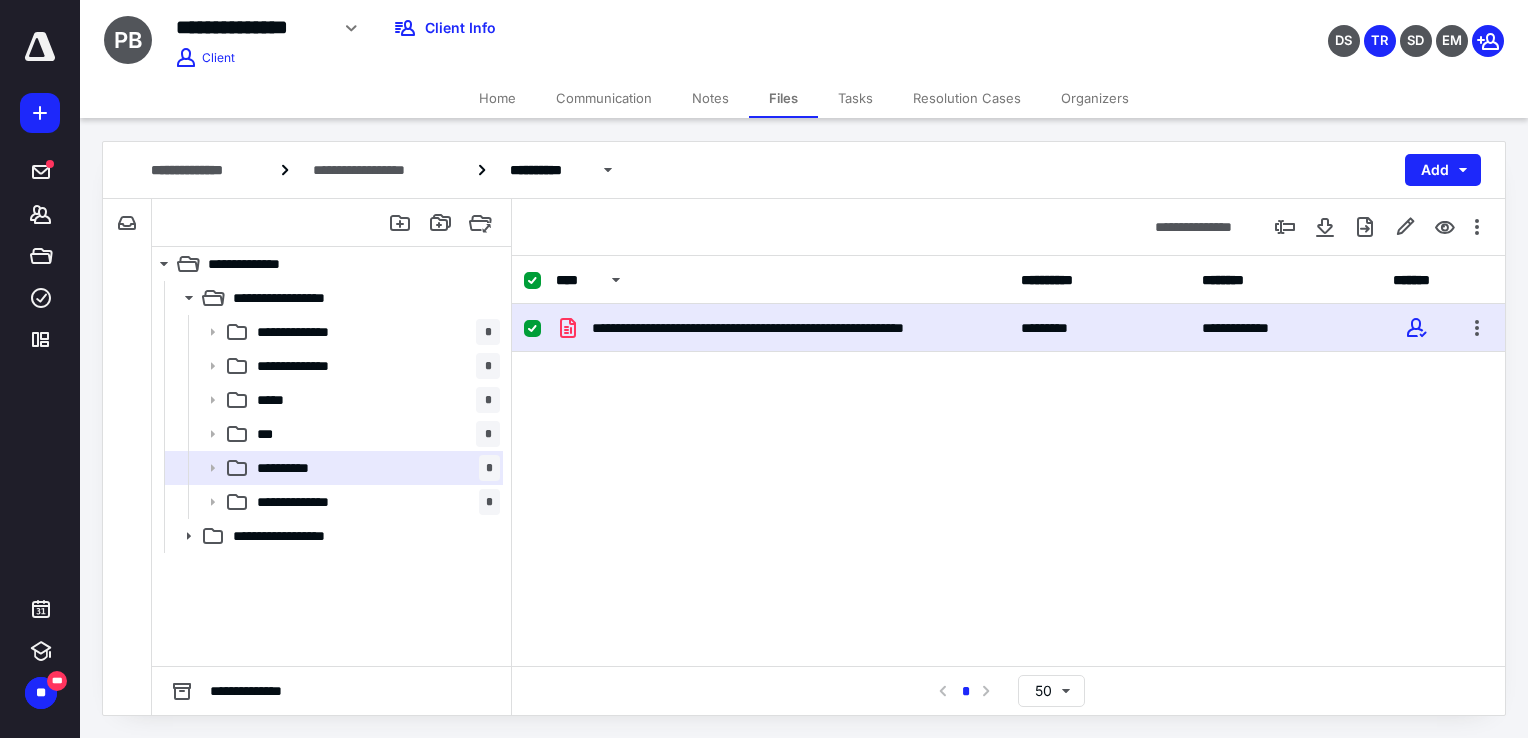 click on "**********" at bounding box center (1008, 328) 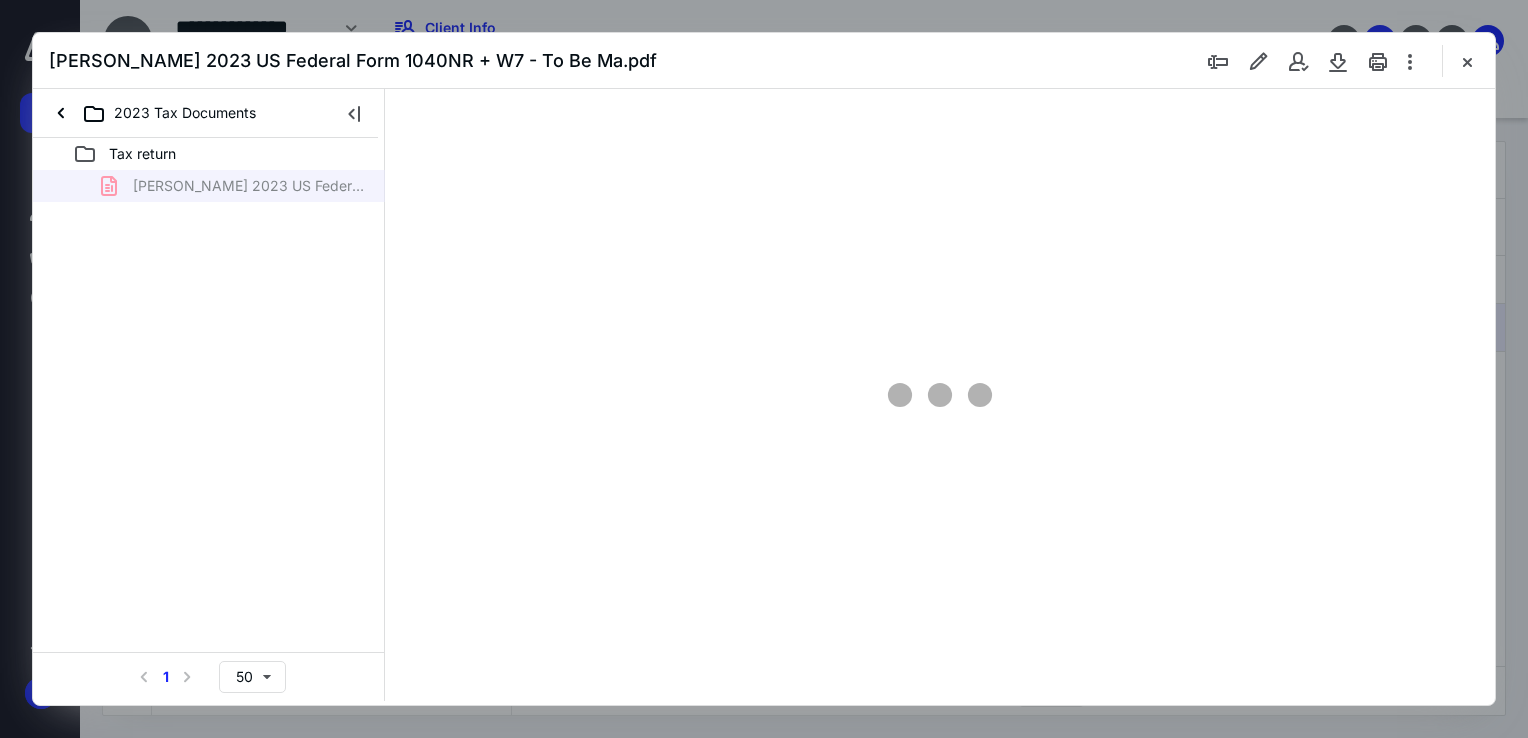 scroll, scrollTop: 0, scrollLeft: 0, axis: both 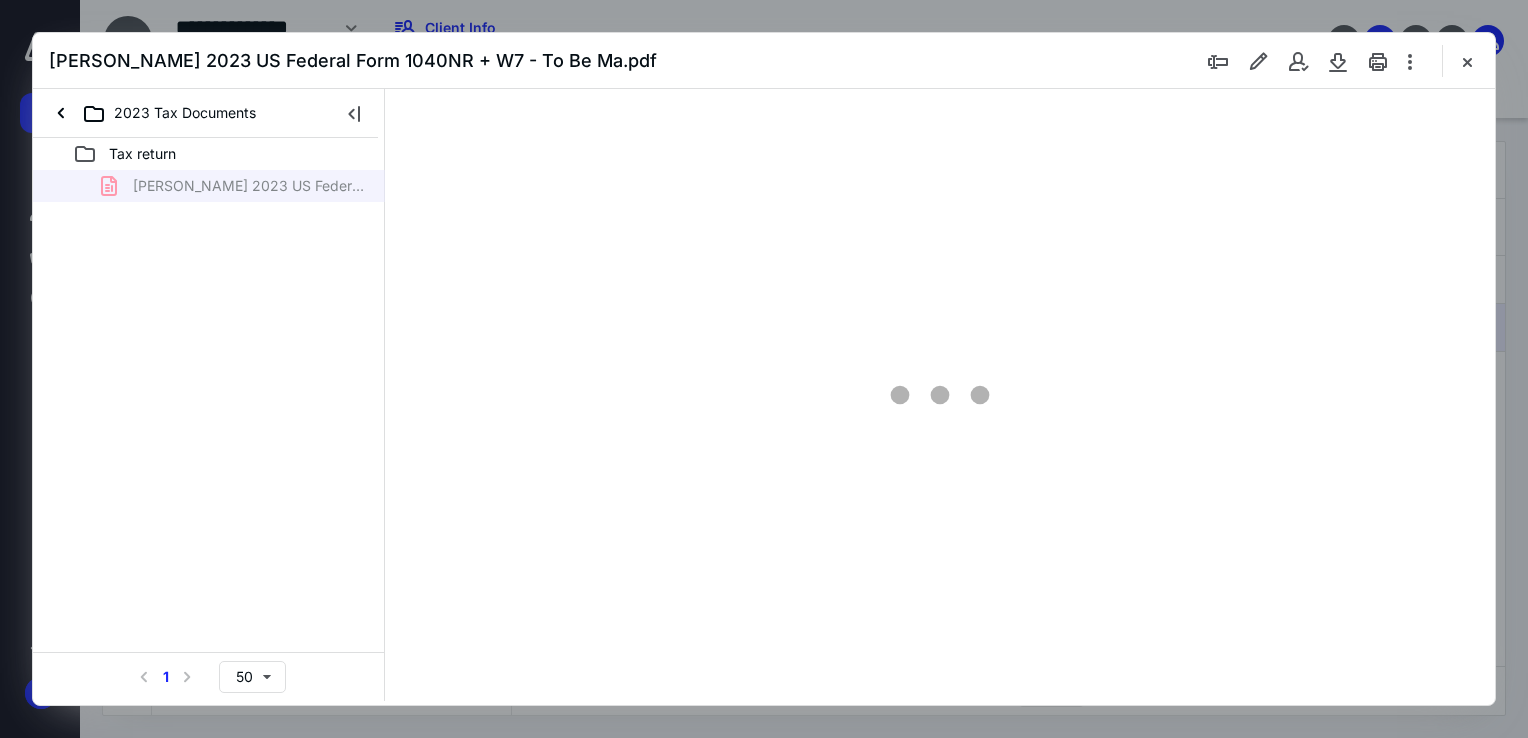 type on "68" 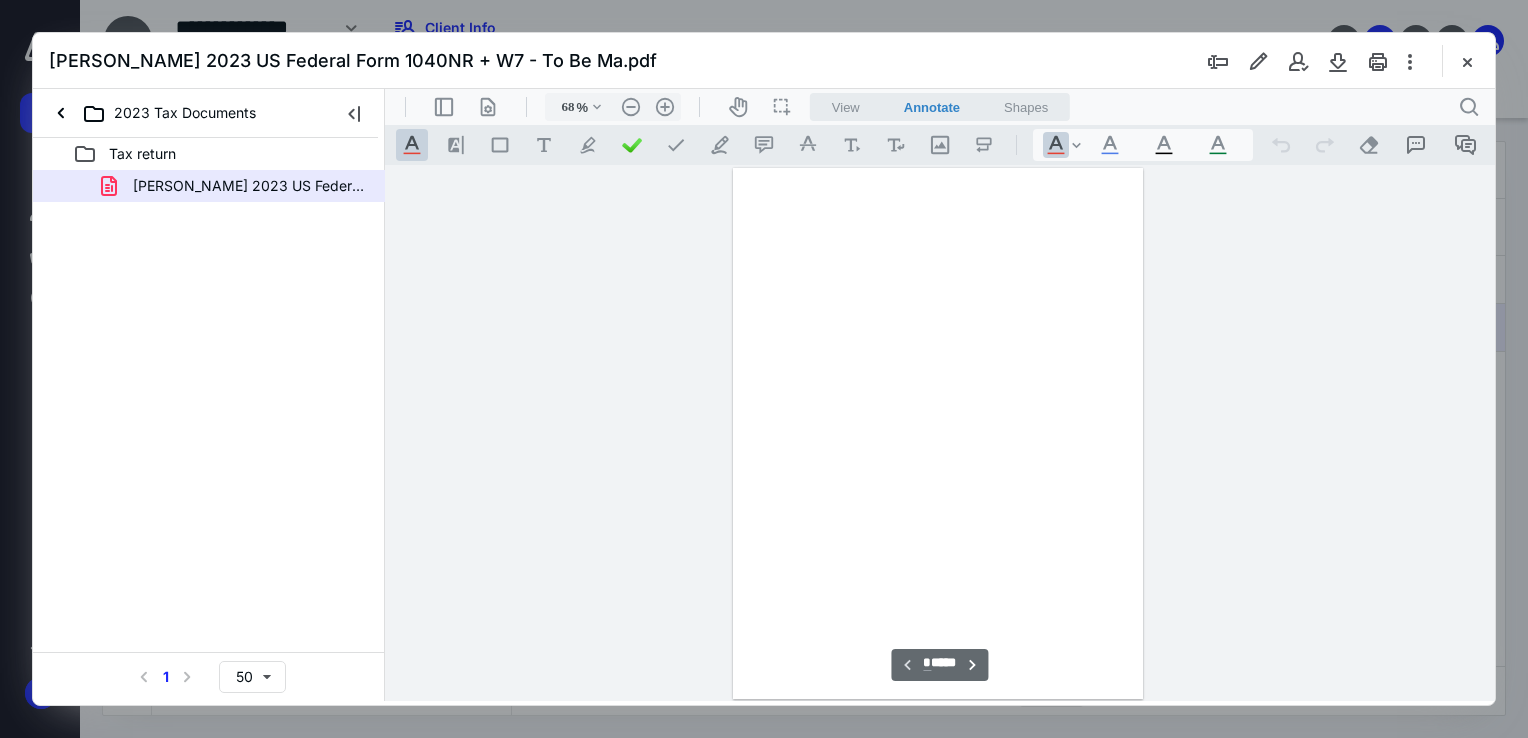 scroll, scrollTop: 79, scrollLeft: 0, axis: vertical 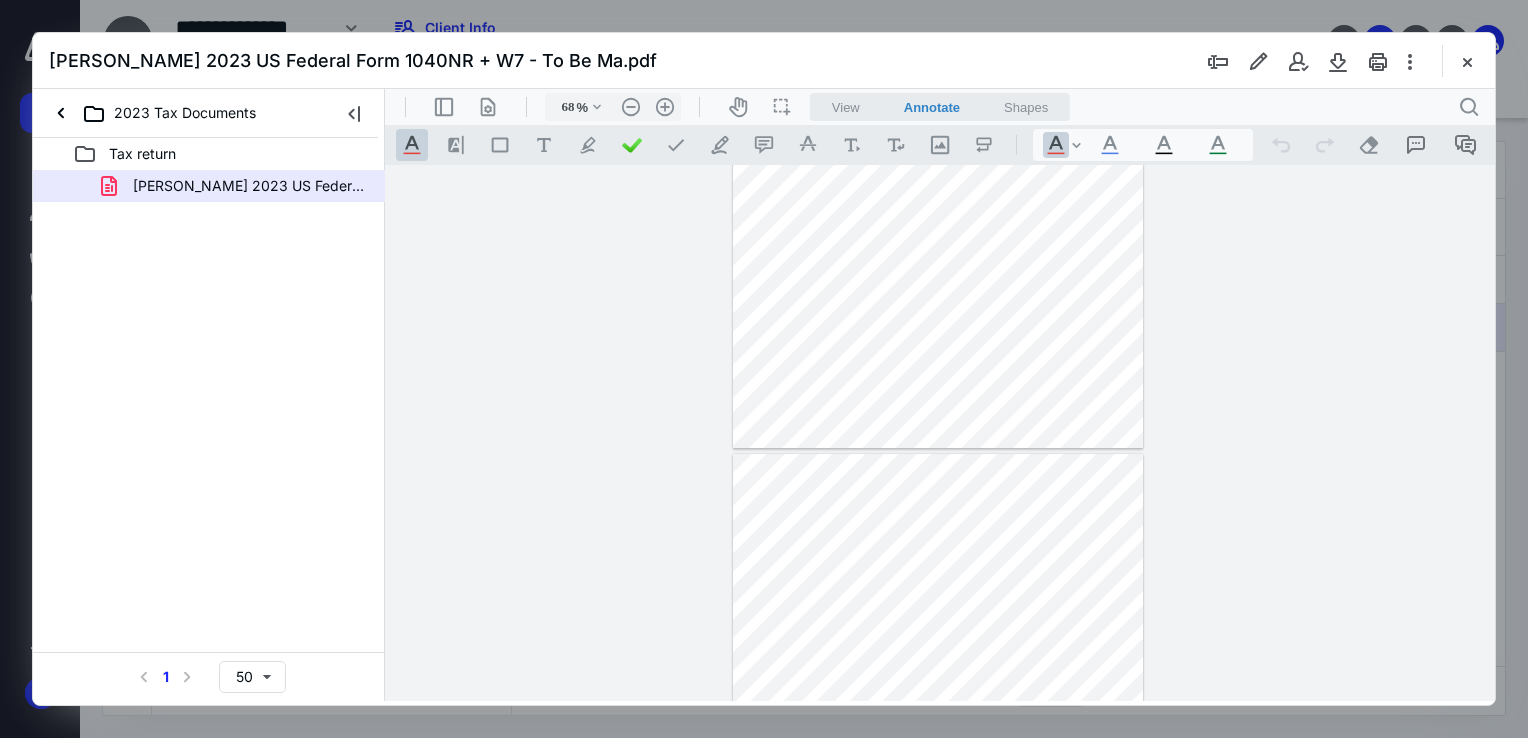 type on "*" 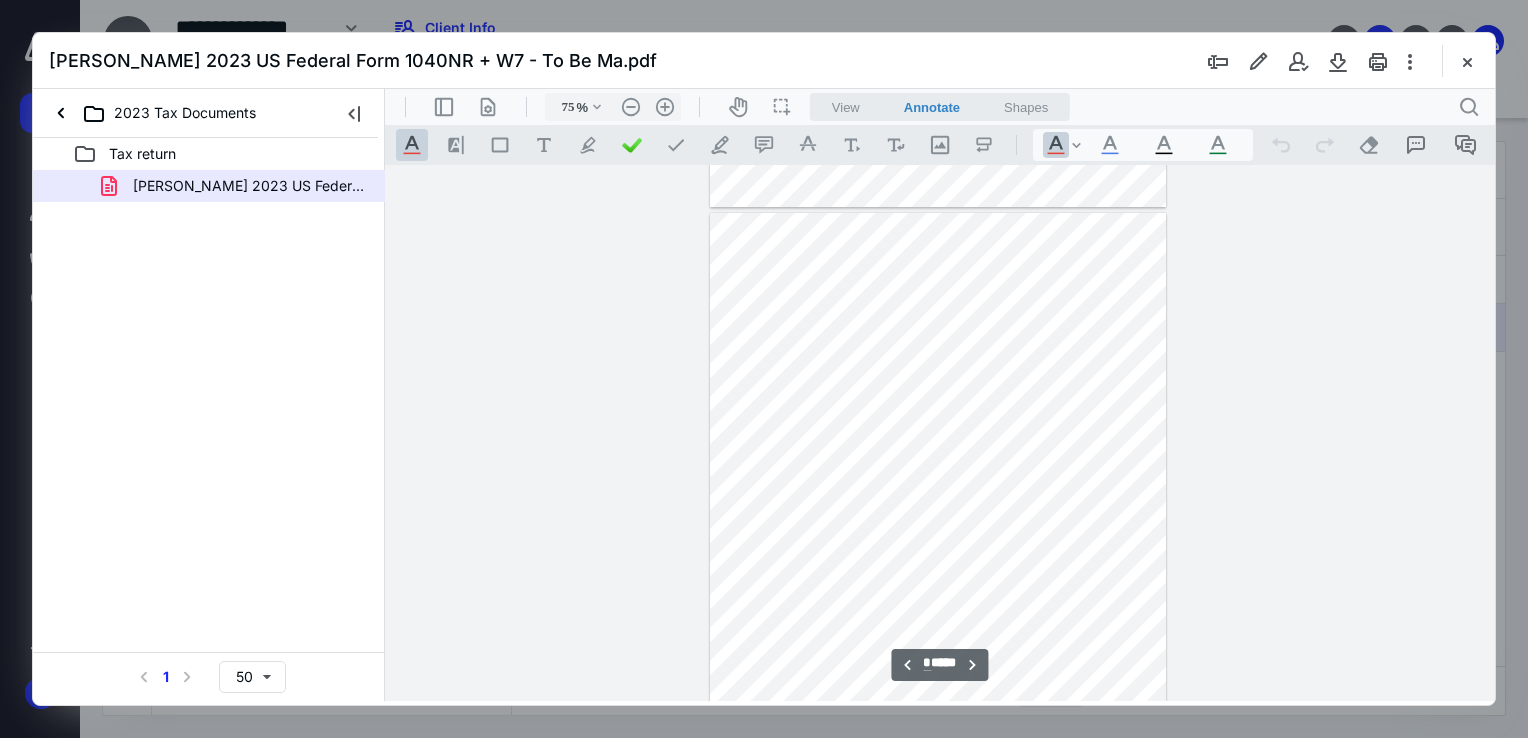 type on "83" 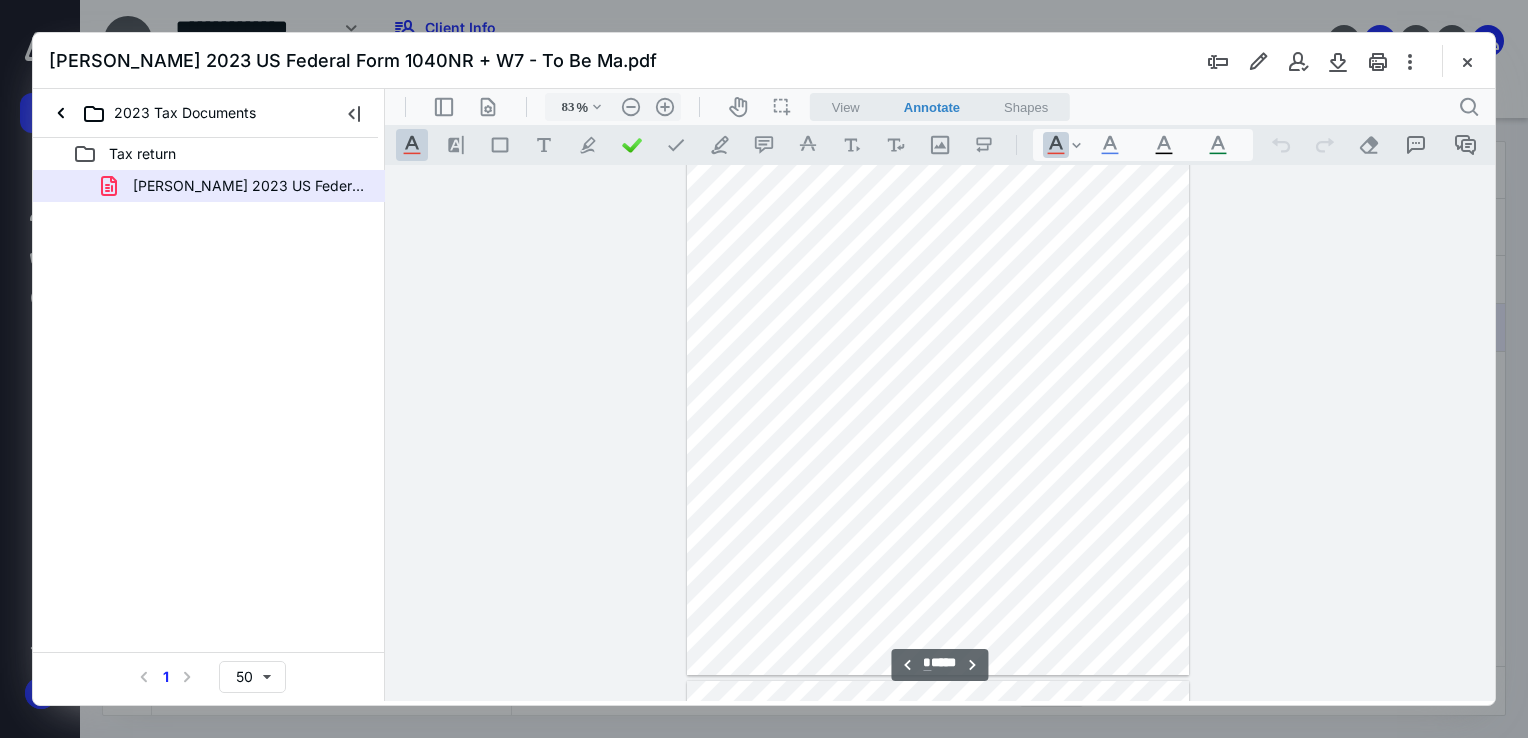 scroll, scrollTop: 3223, scrollLeft: 0, axis: vertical 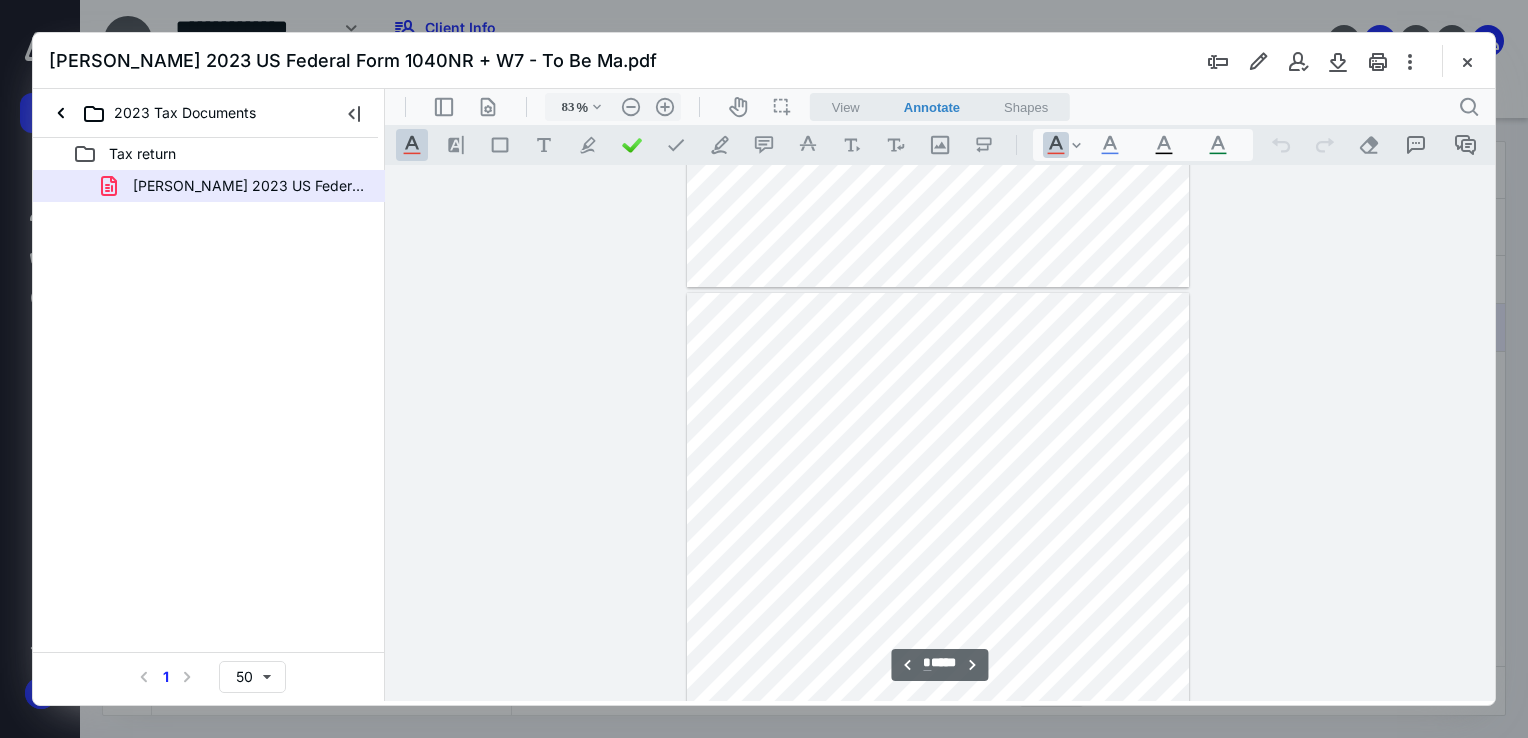 type on "*" 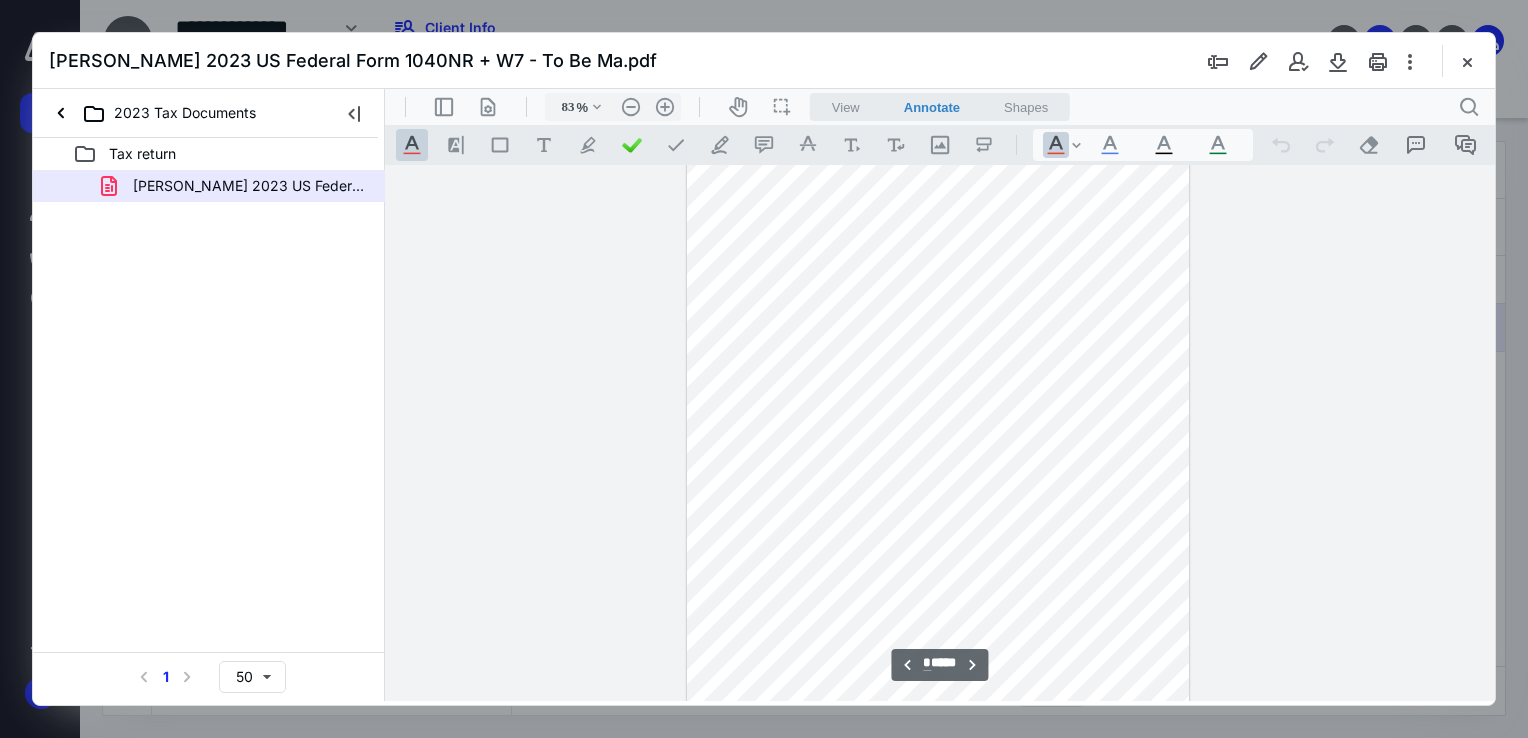 scroll, scrollTop: 4623, scrollLeft: 0, axis: vertical 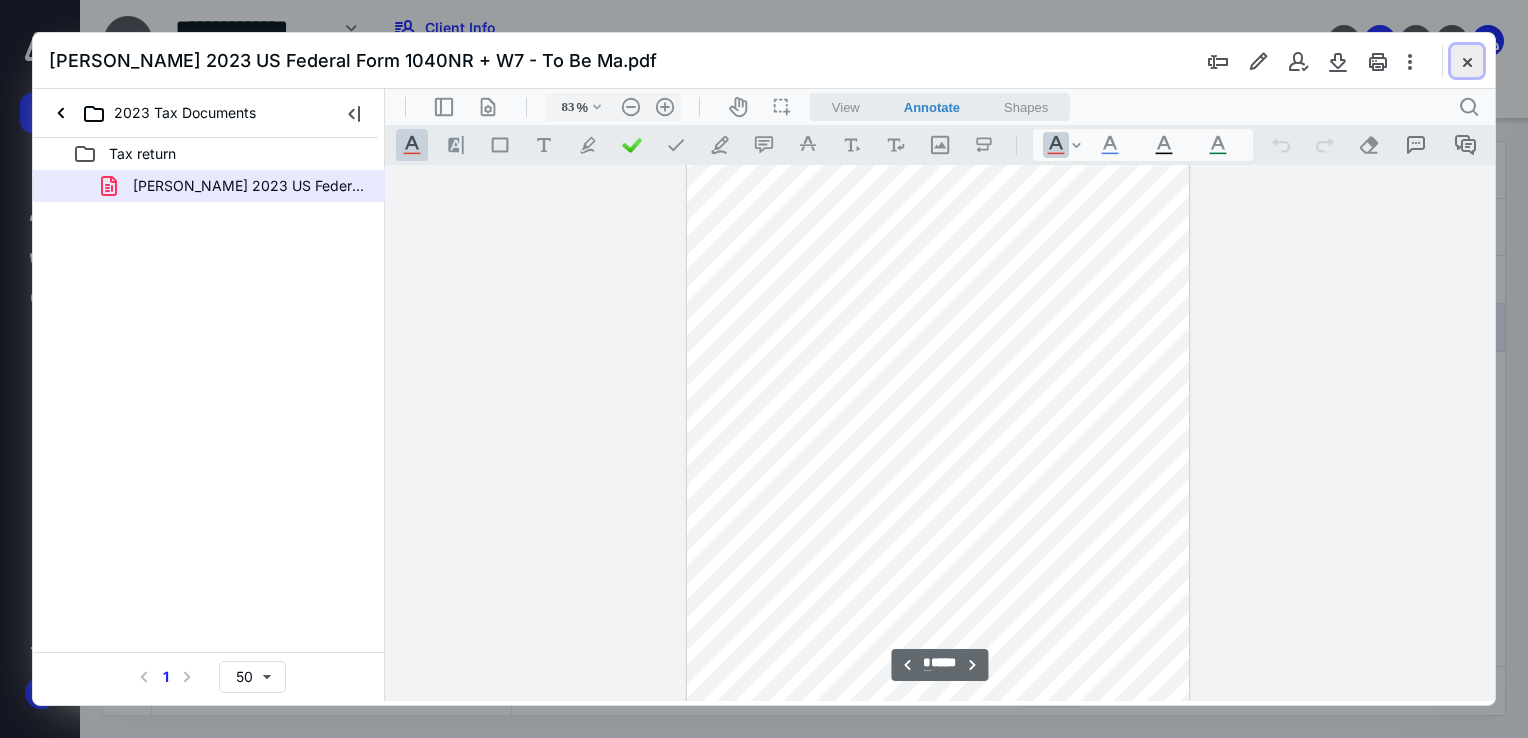 click at bounding box center (1467, 61) 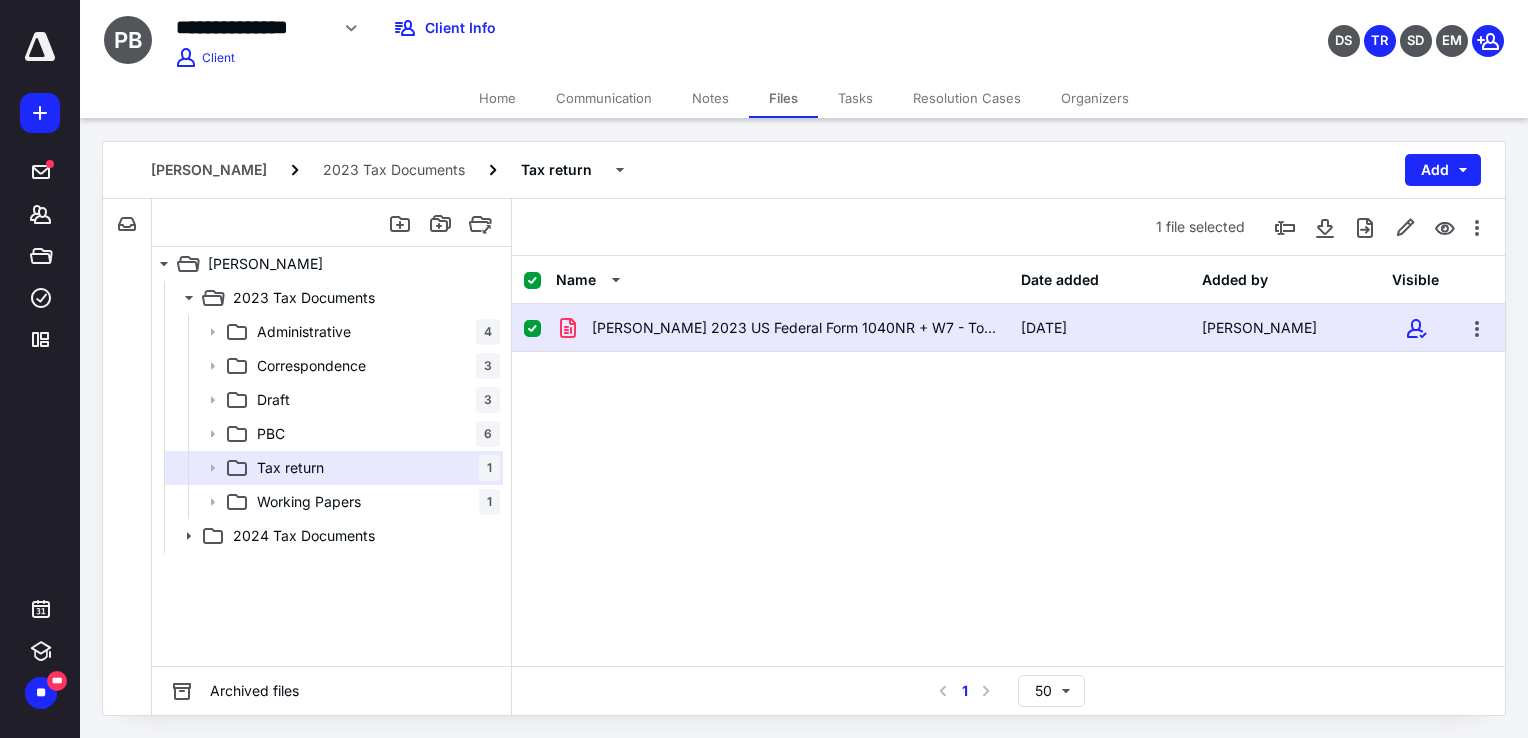 drag, startPoint x: 744, startPoint y: 438, endPoint x: 680, endPoint y: 206, distance: 240.66574 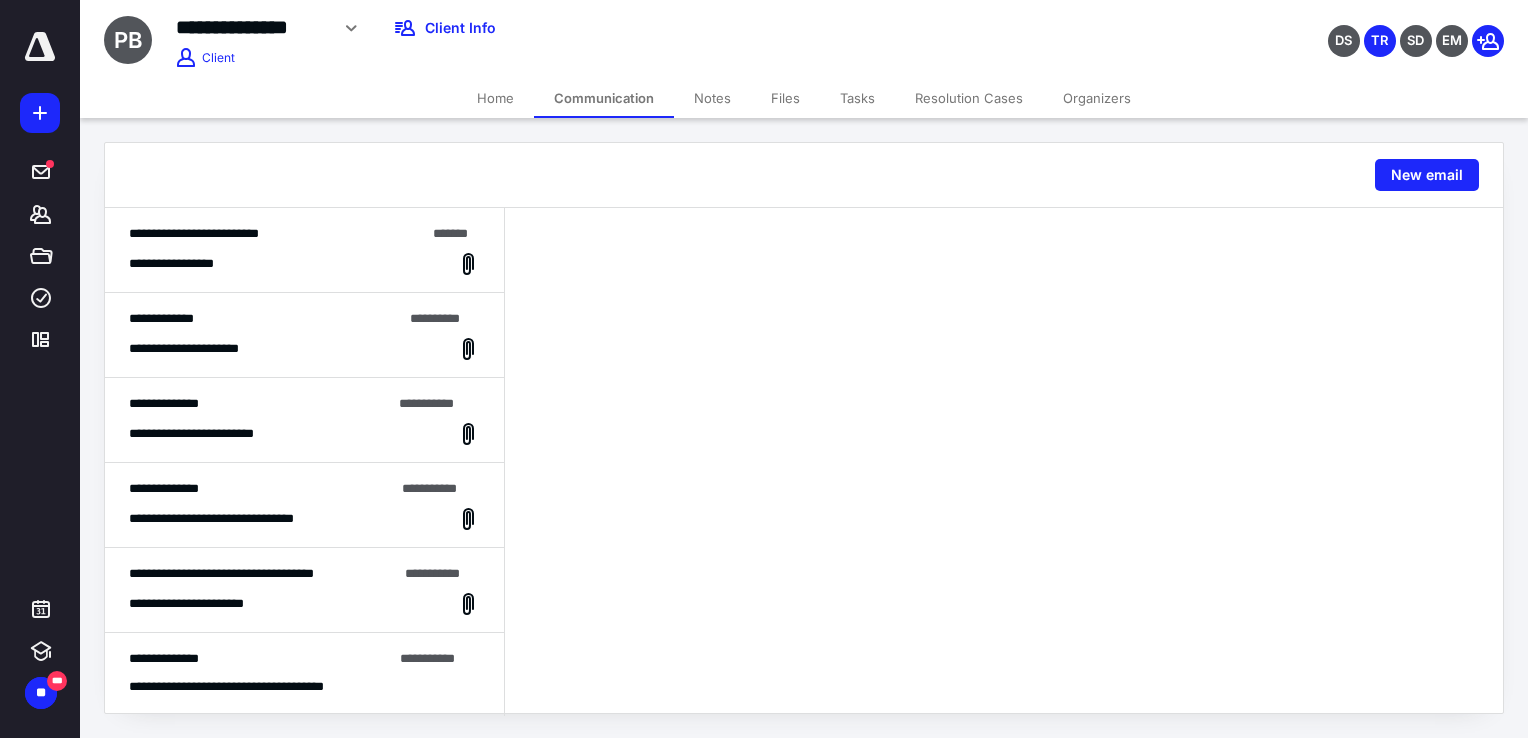 click on "**********" at bounding box center [304, 250] 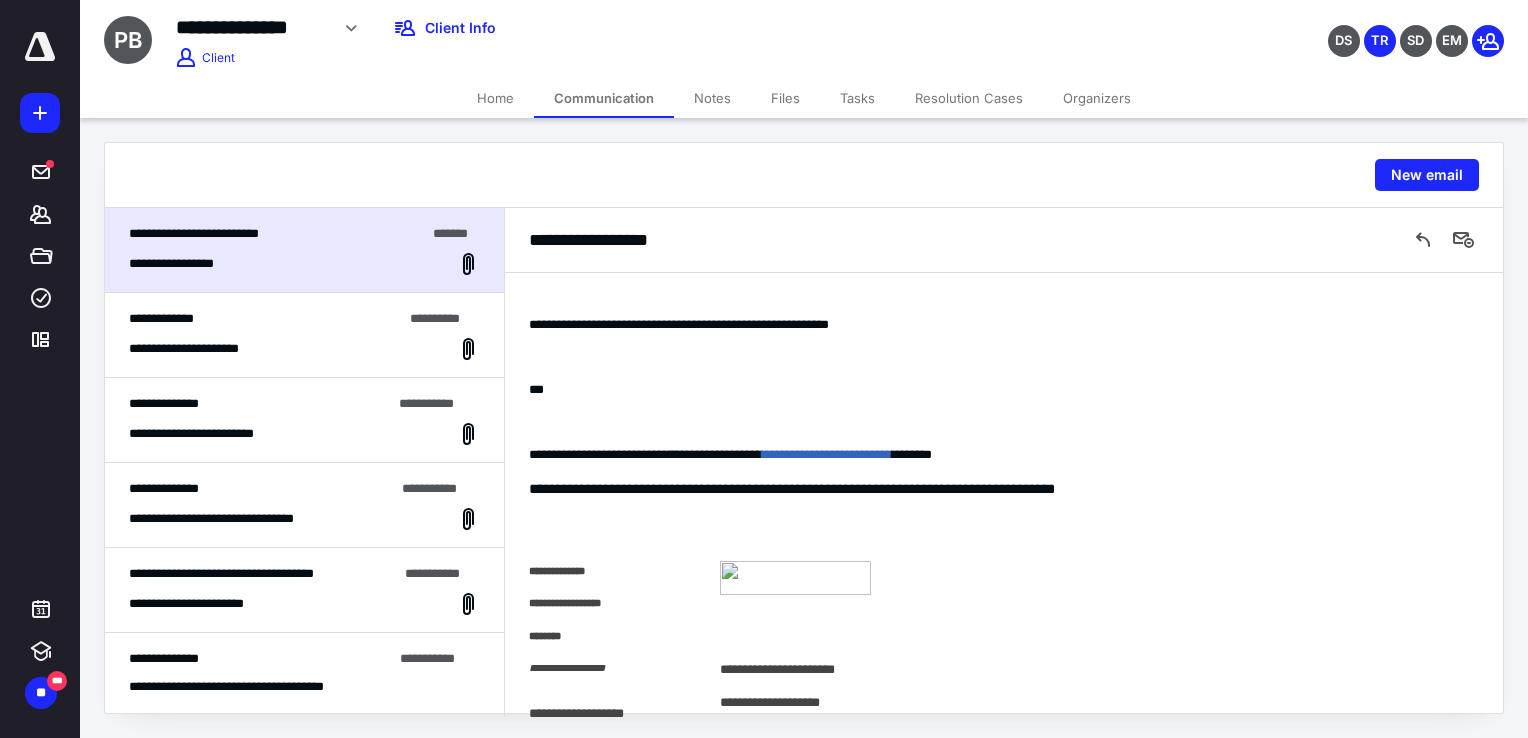 scroll, scrollTop: 0, scrollLeft: 0, axis: both 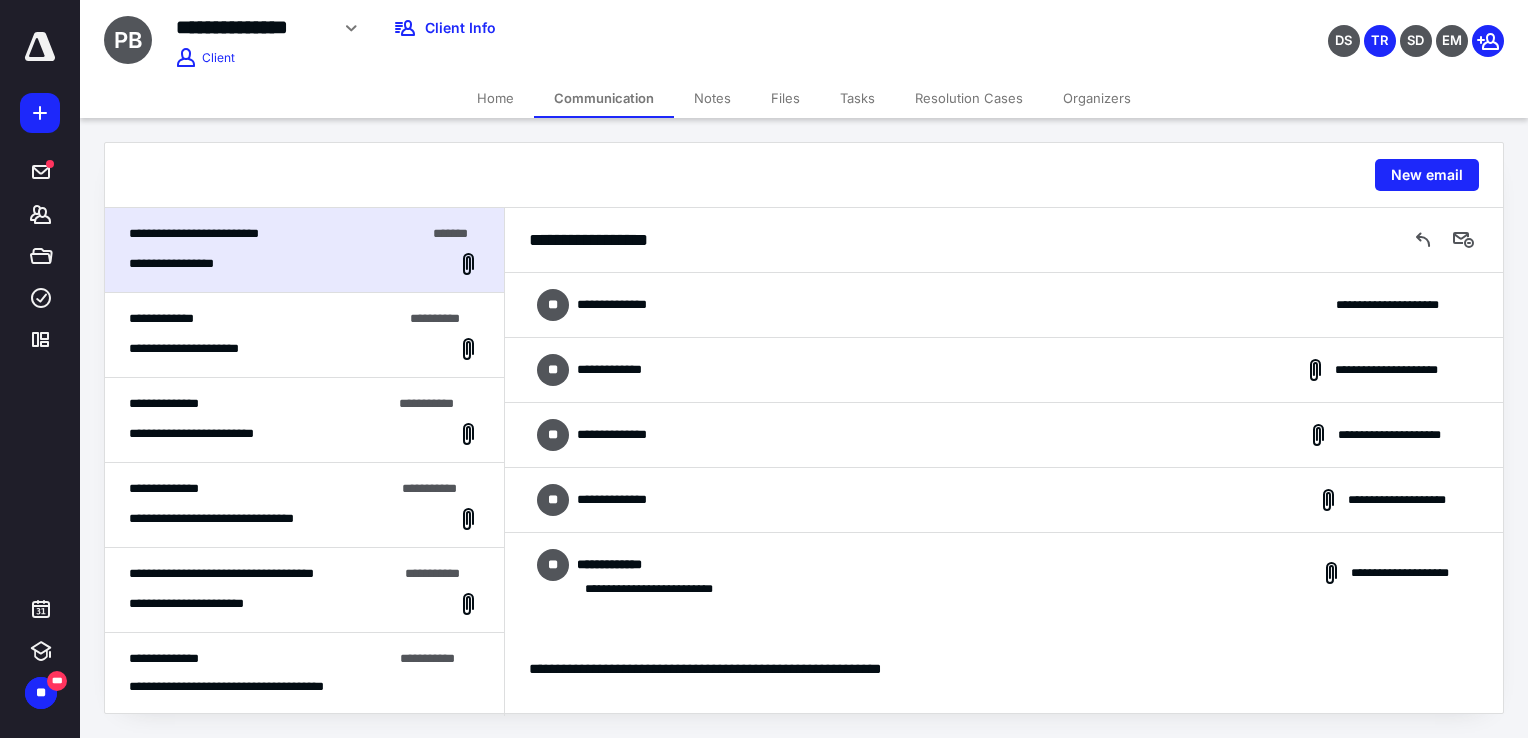 click on "**********" at bounding box center (613, 565) 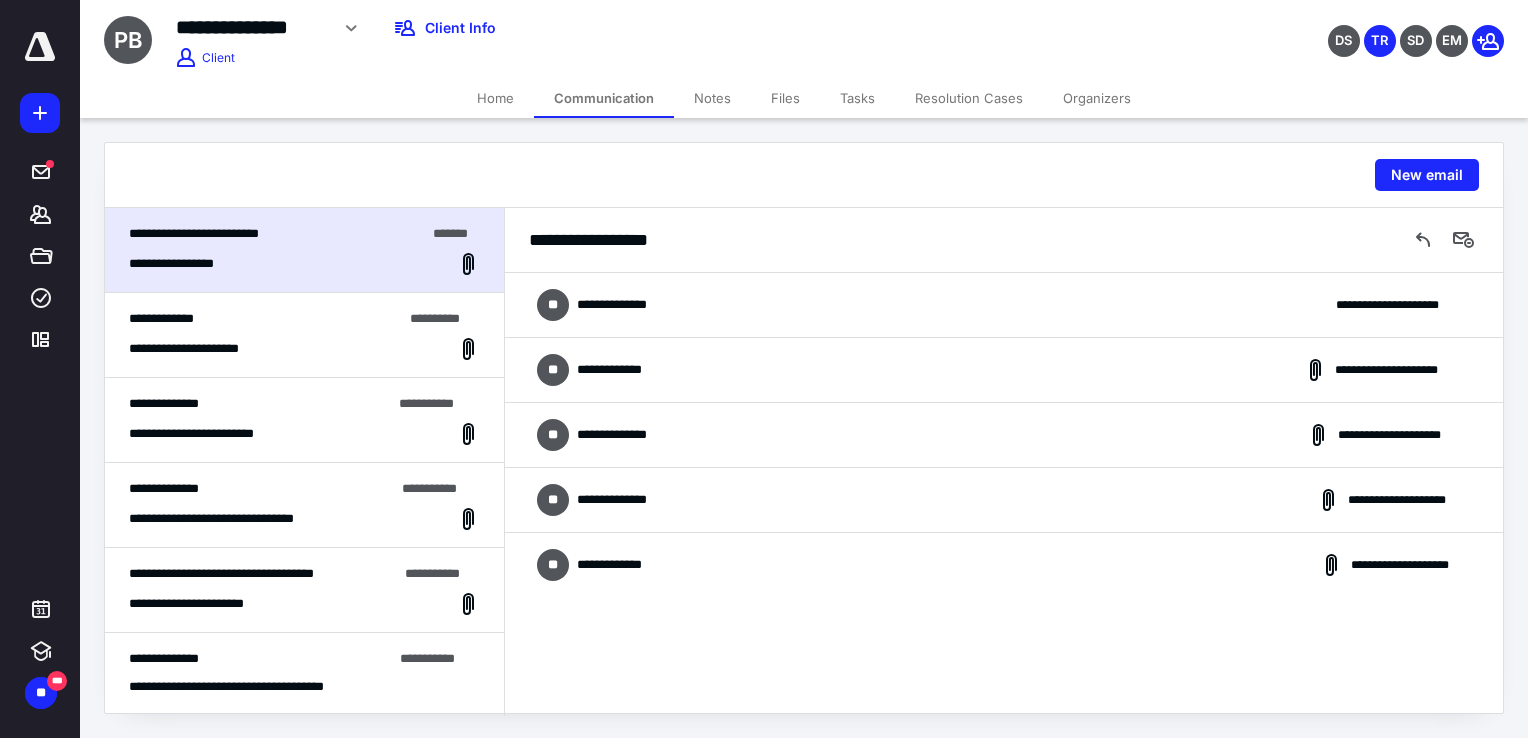 click on "Files" at bounding box center [785, 98] 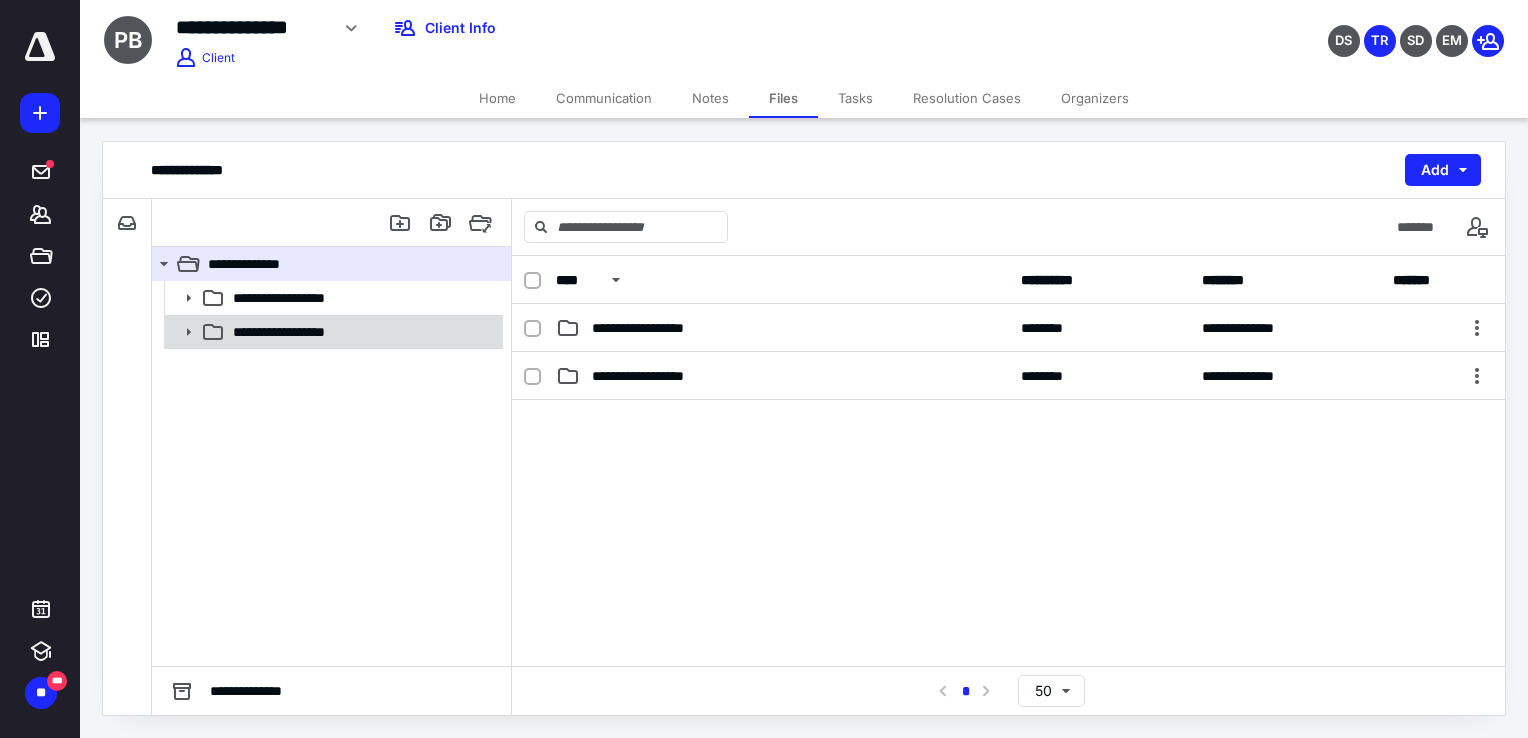 click 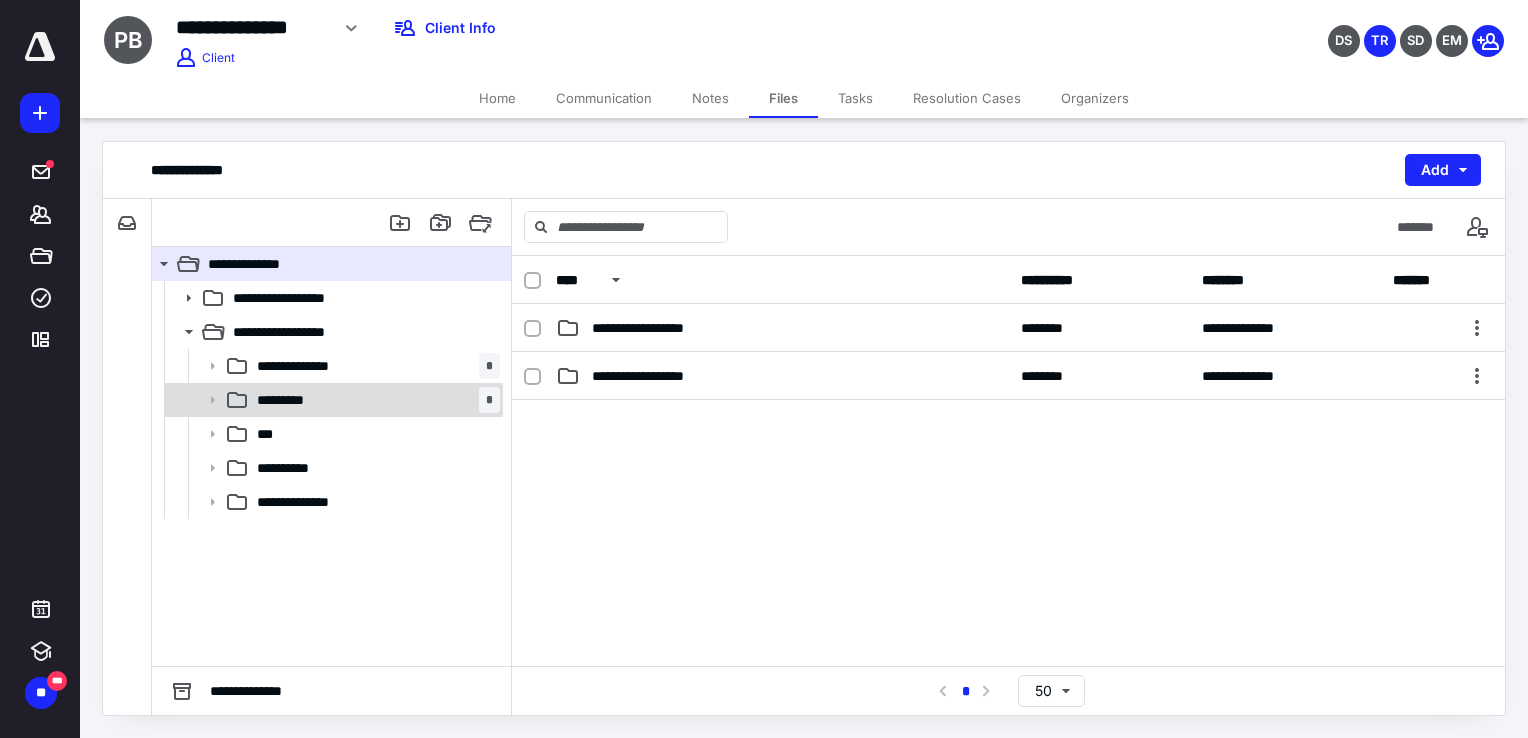 click on "********* *" at bounding box center (374, 400) 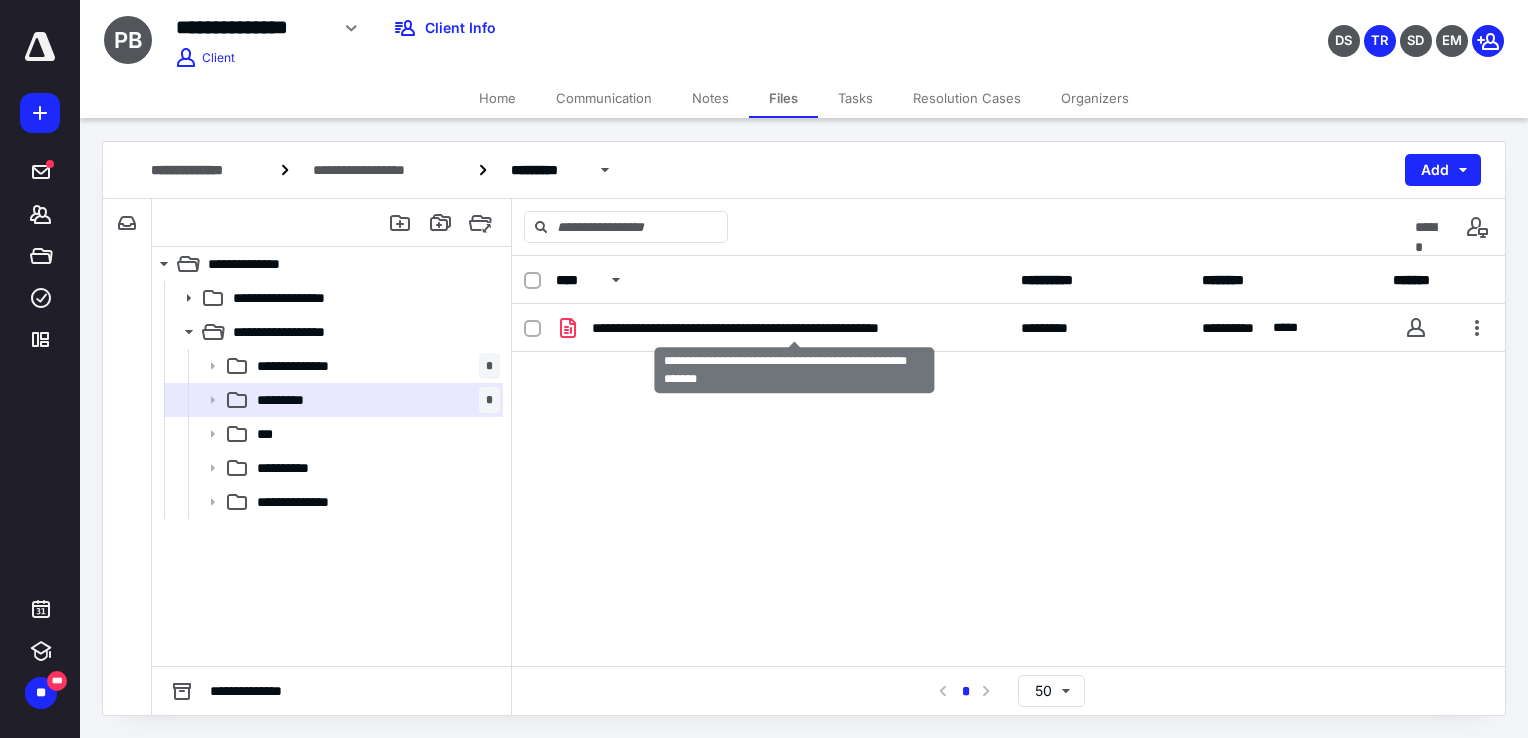click on "**********" at bounding box center (794, 328) 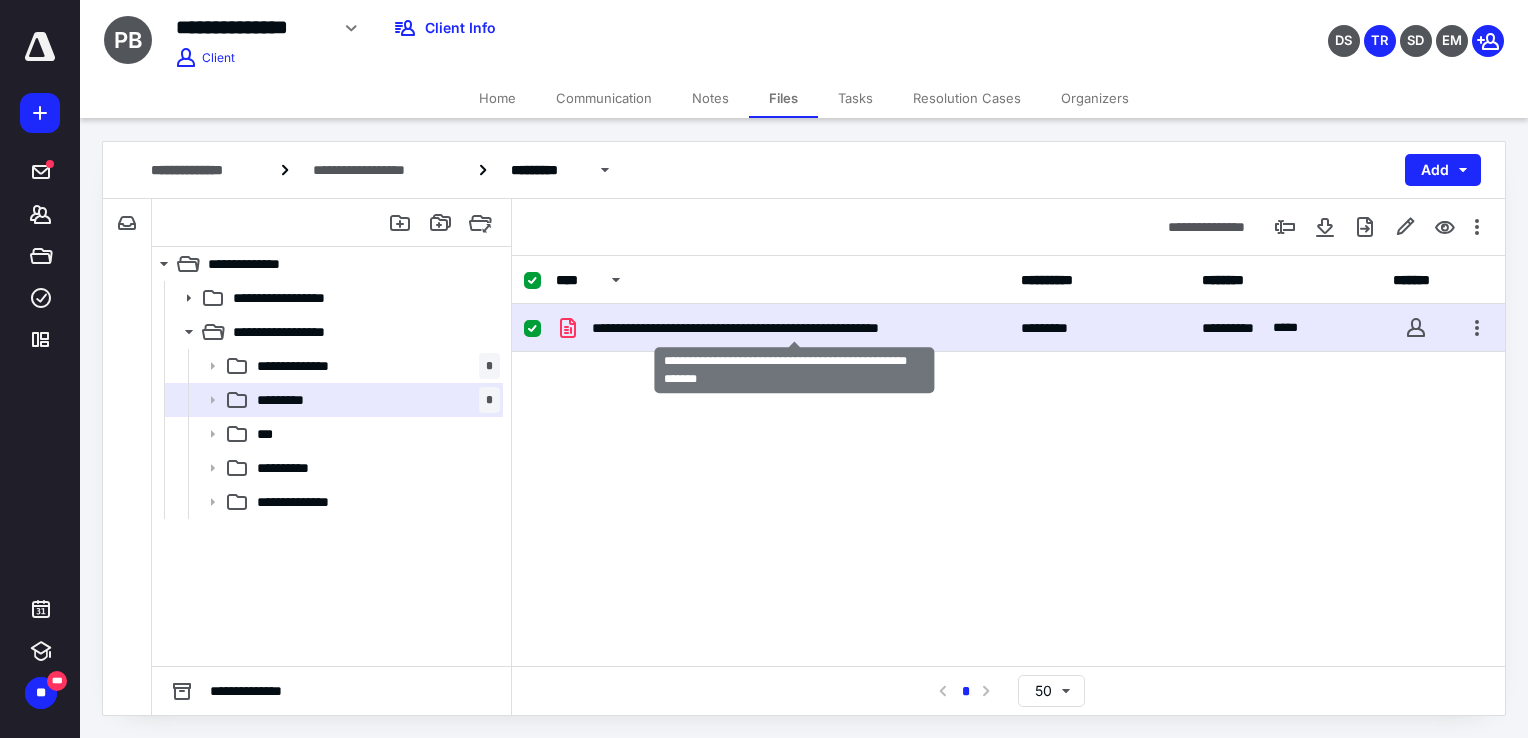 checkbox on "true" 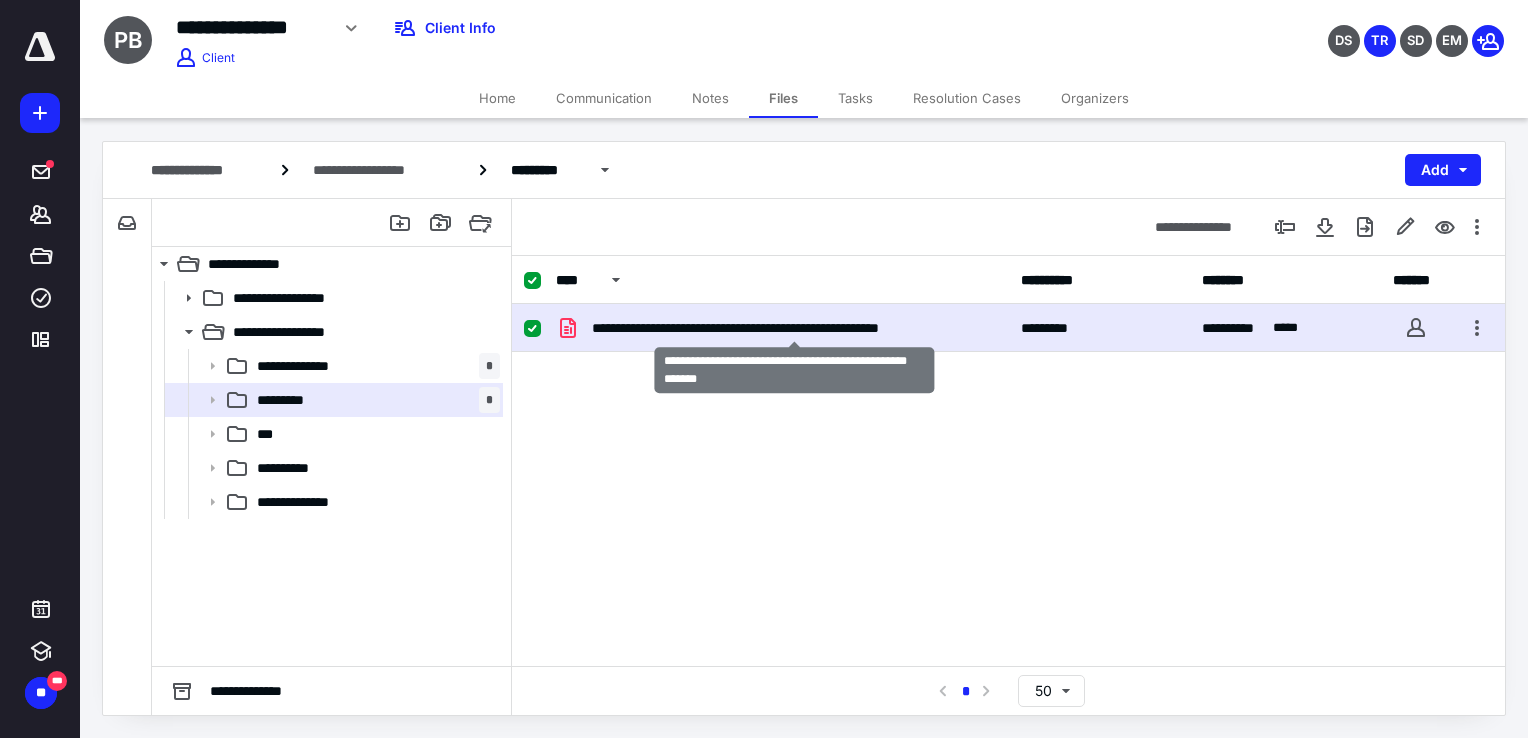 click on "**********" at bounding box center [794, 328] 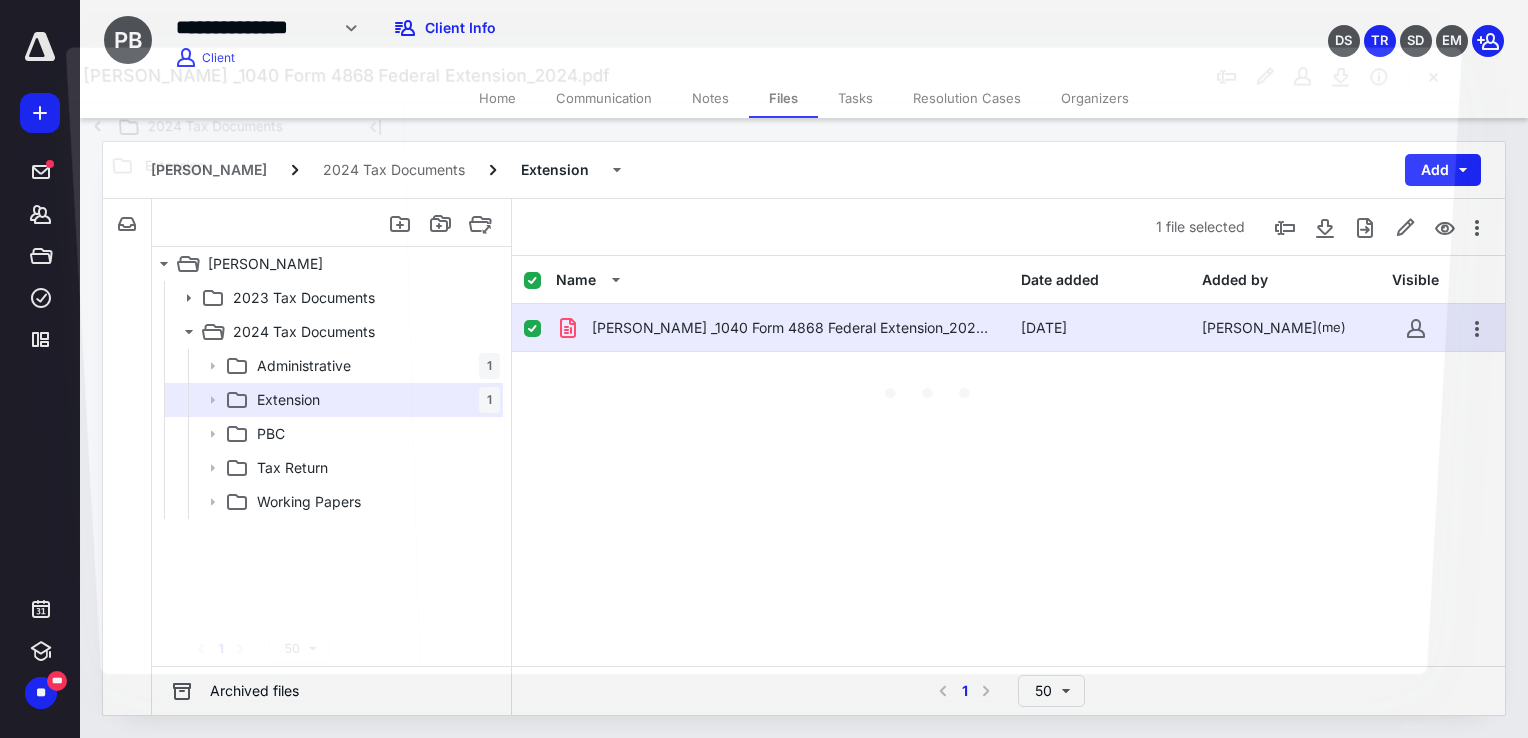click at bounding box center [931, 386] 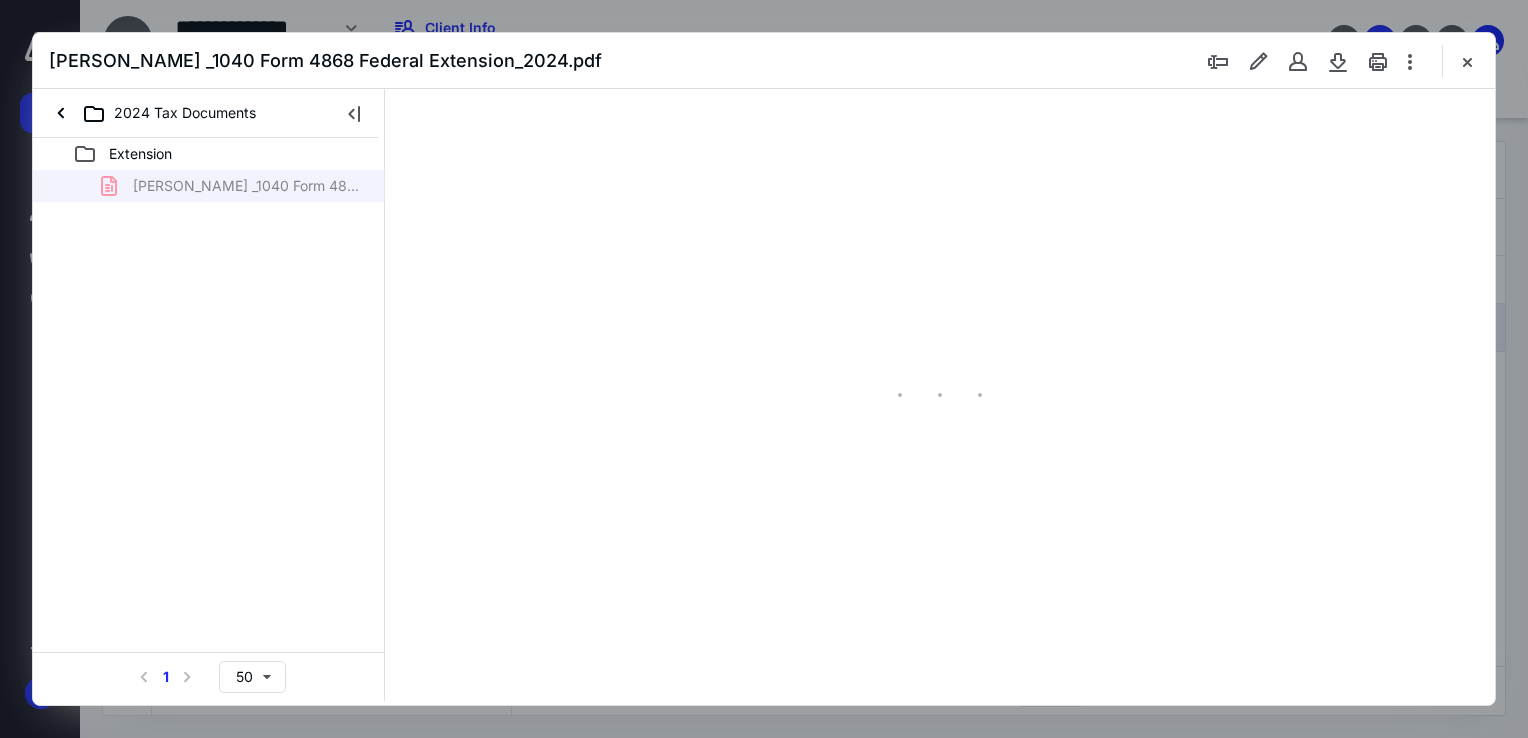 scroll, scrollTop: 0, scrollLeft: 0, axis: both 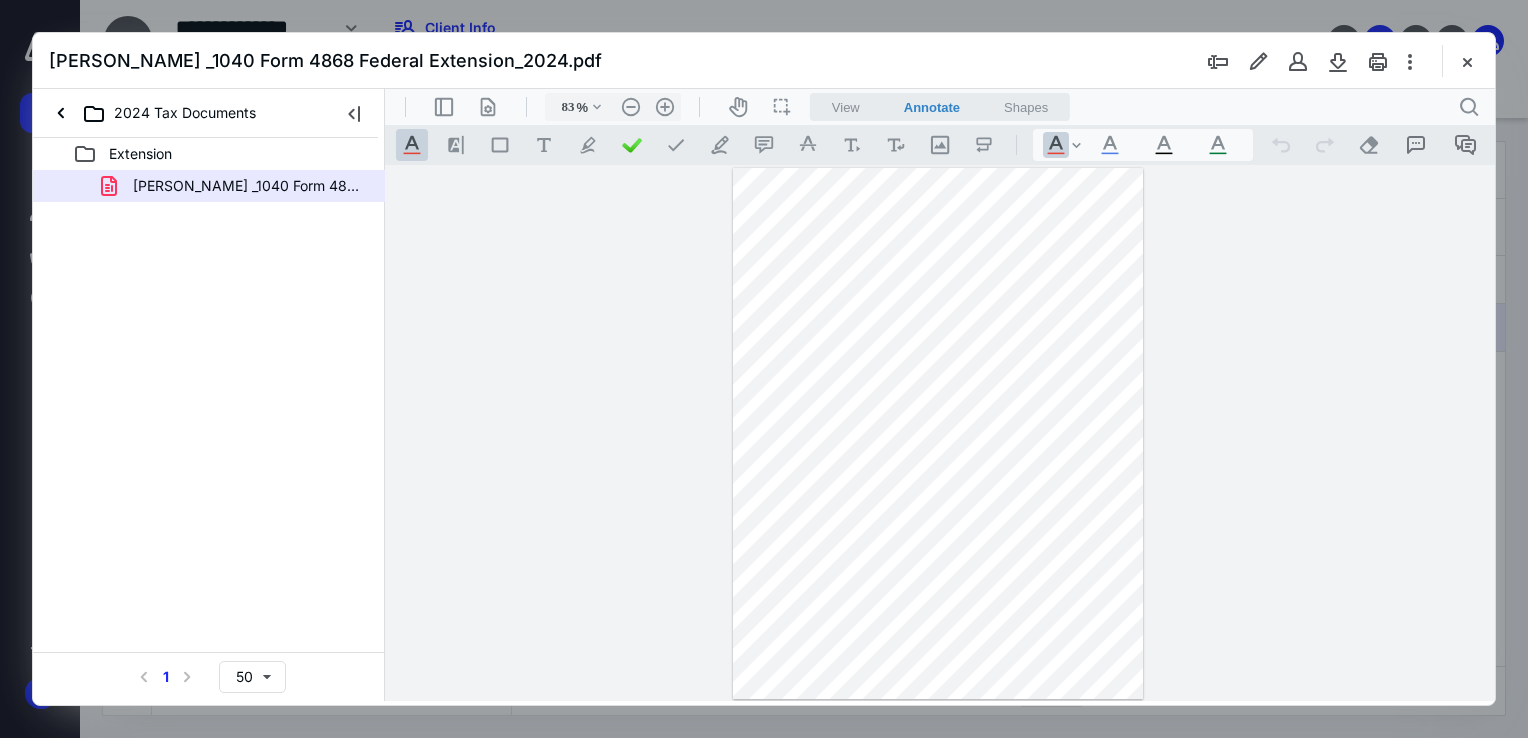 type on "108" 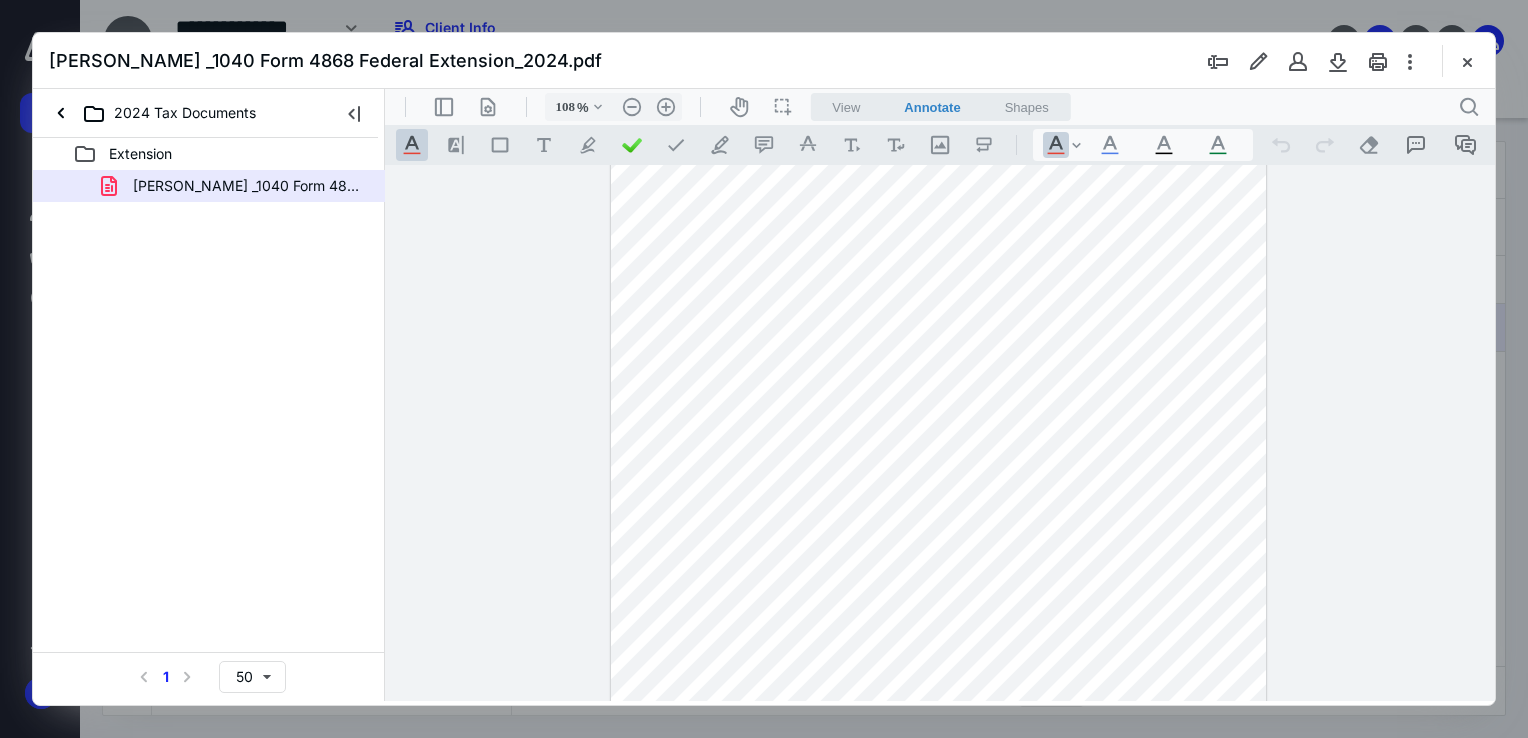 scroll, scrollTop: 319, scrollLeft: 0, axis: vertical 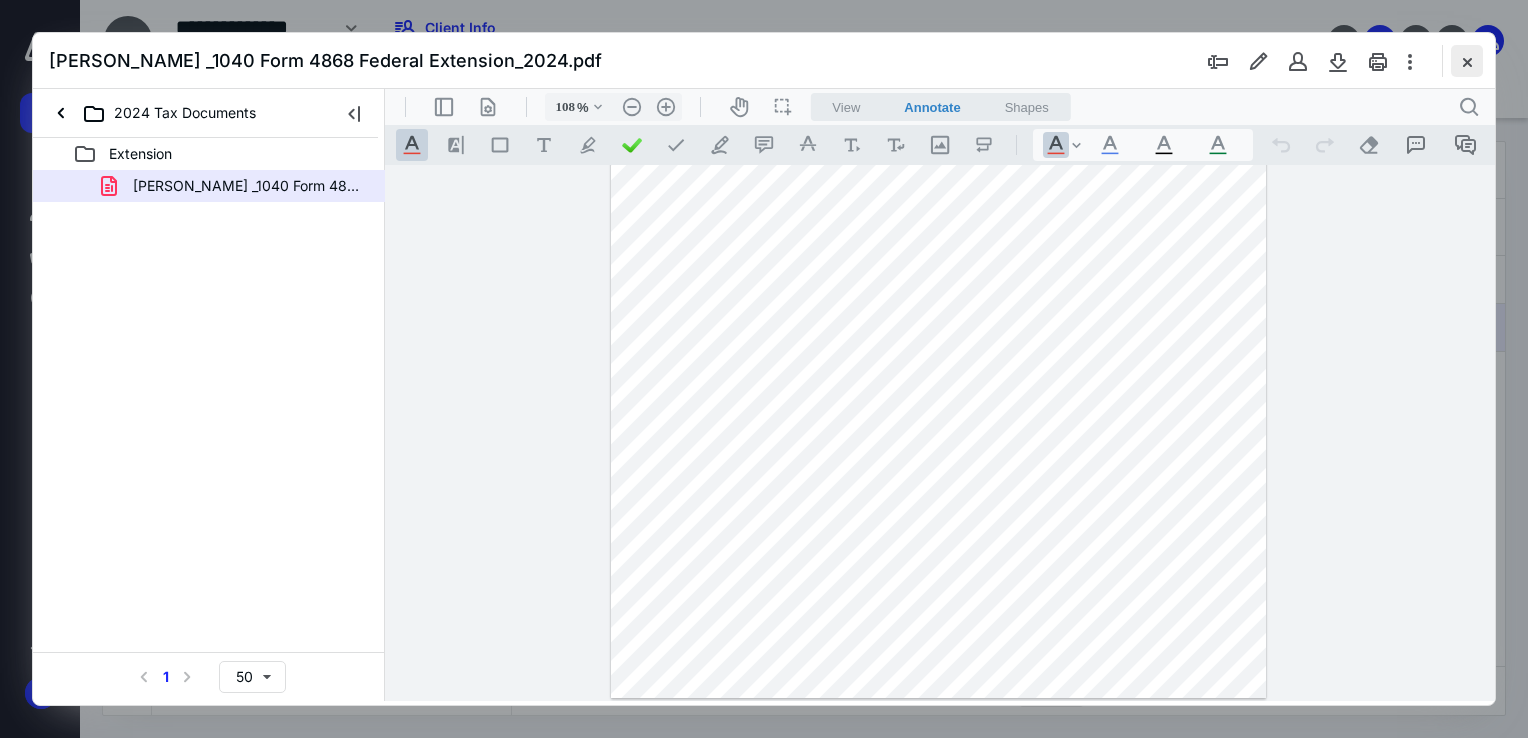 click at bounding box center (1467, 61) 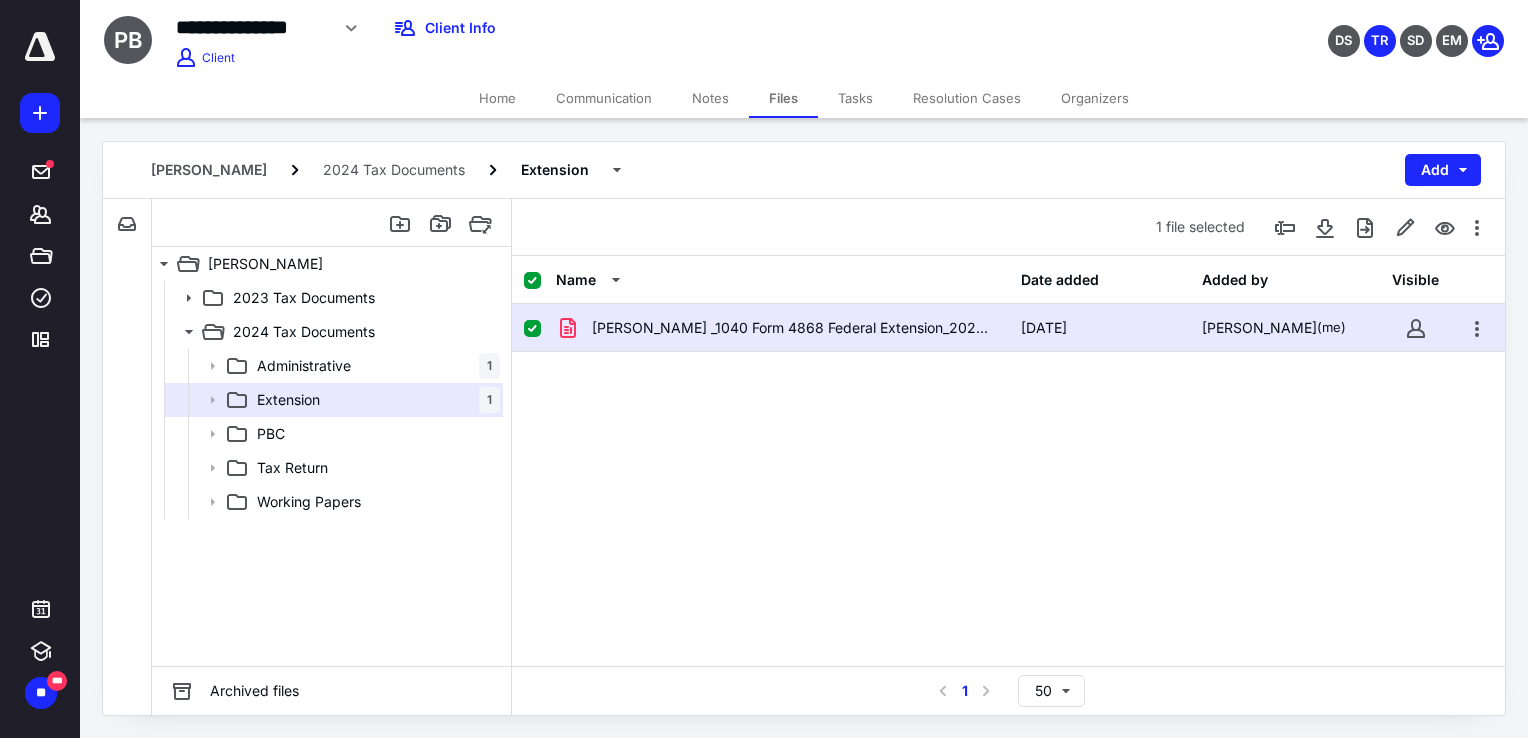 click at bounding box center [532, 329] 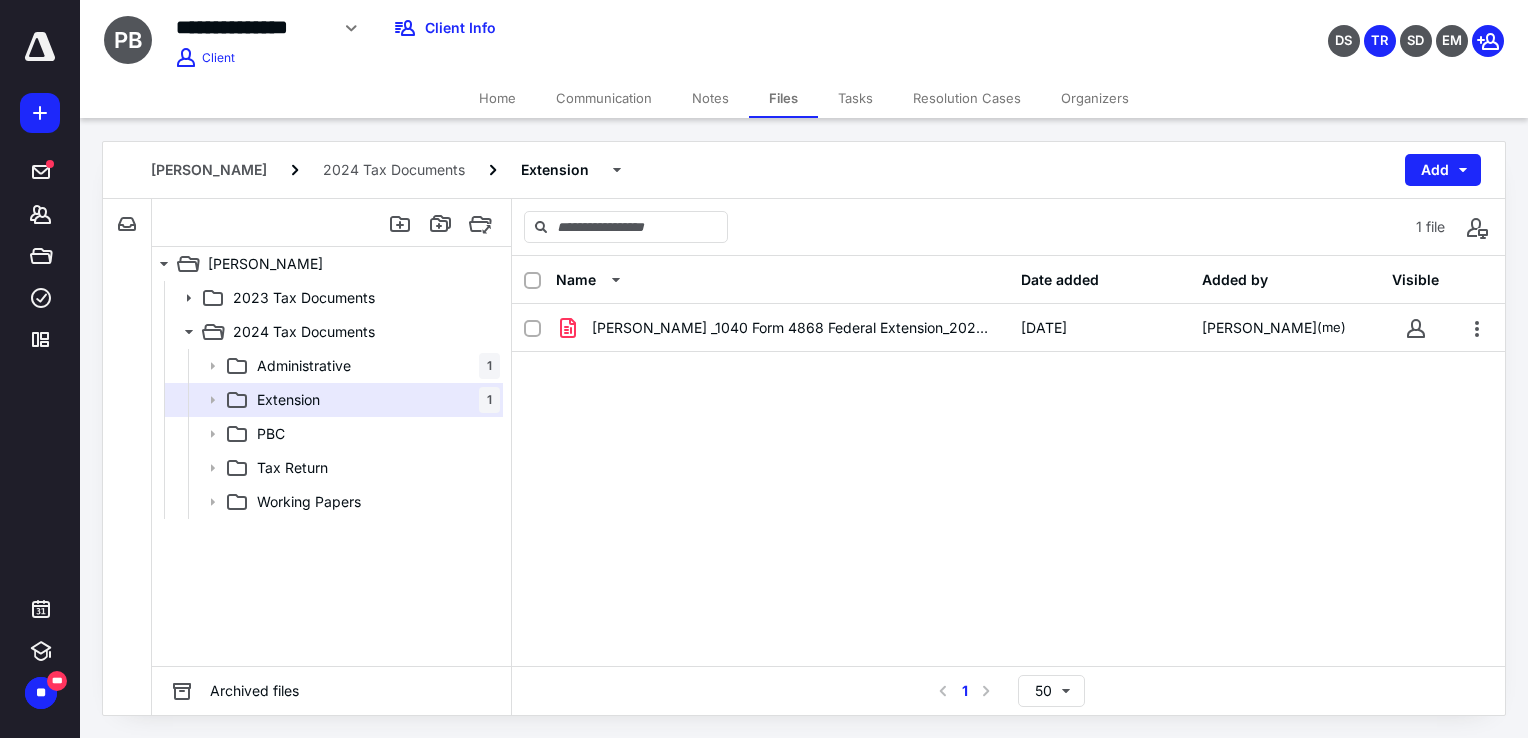 click on "**********" at bounding box center [252, 27] 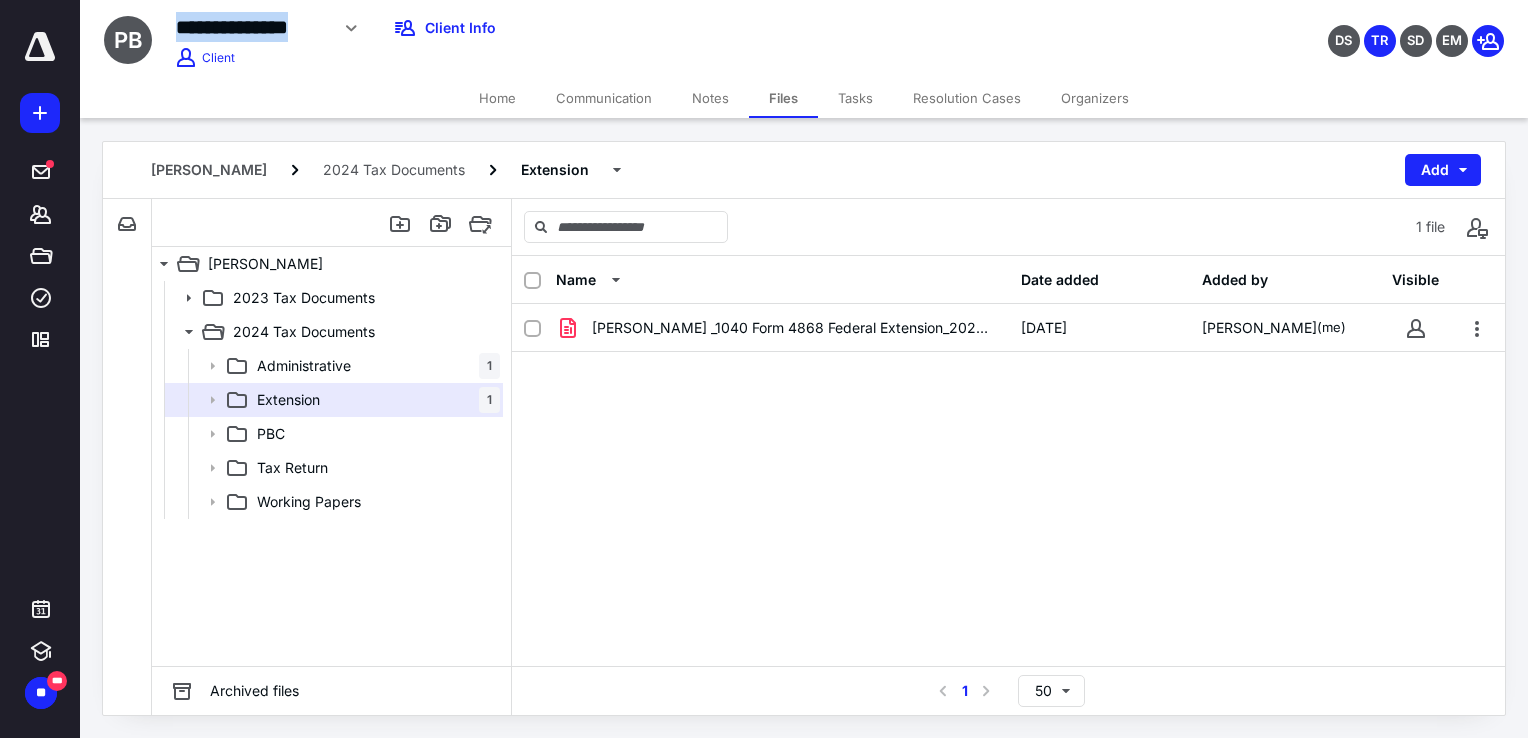 copy on "**********" 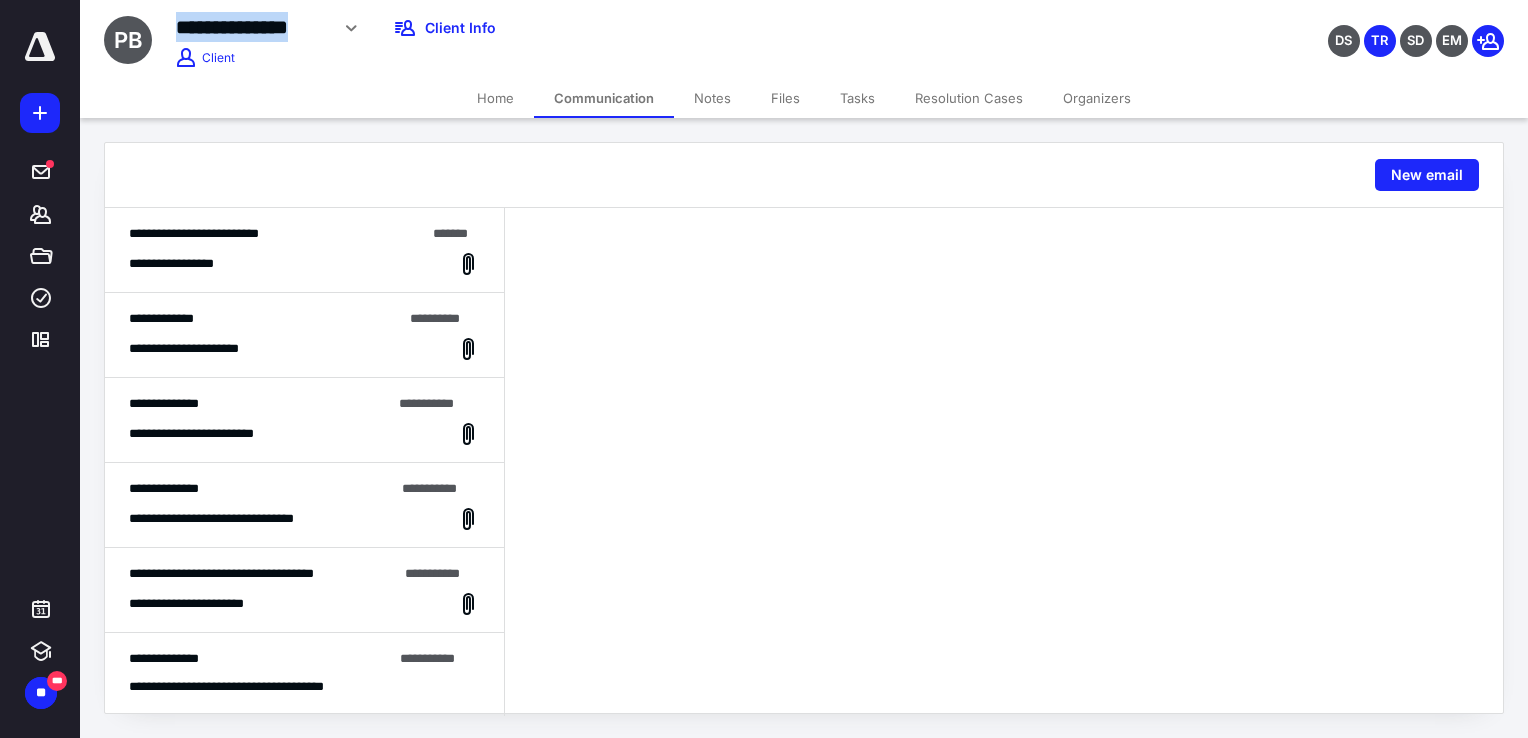 scroll, scrollTop: 96, scrollLeft: 0, axis: vertical 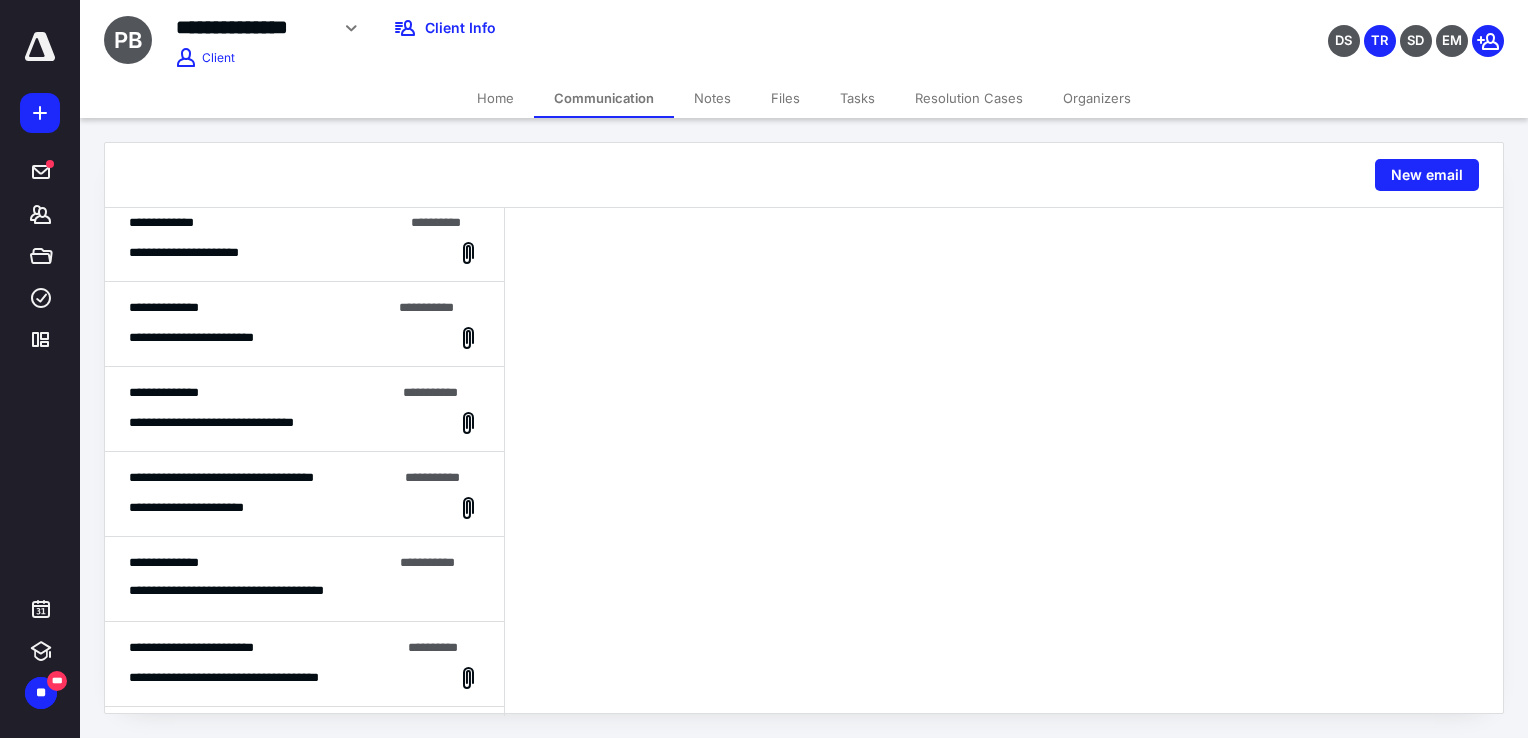 click on "**********" at bounding box center [241, 423] 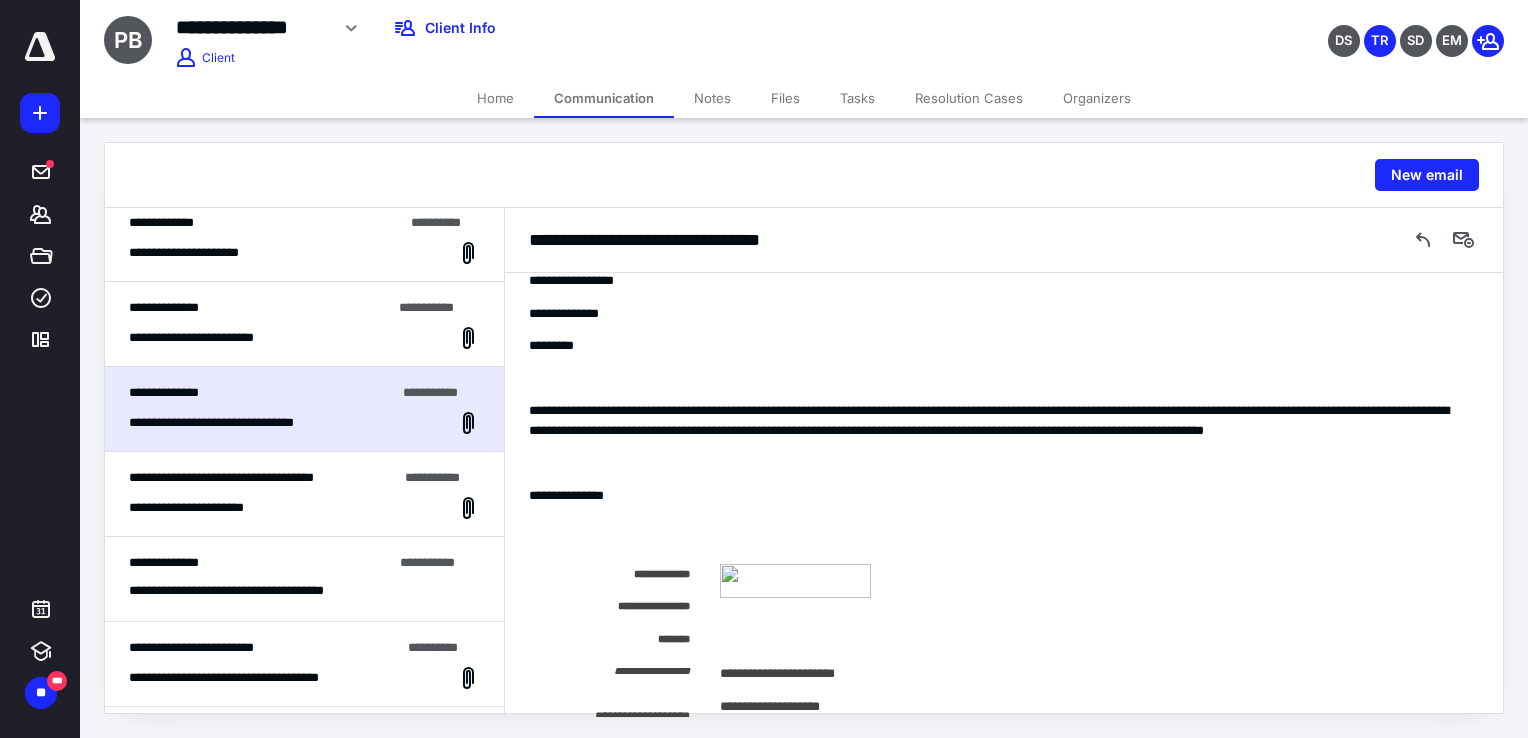 scroll, scrollTop: 0, scrollLeft: 0, axis: both 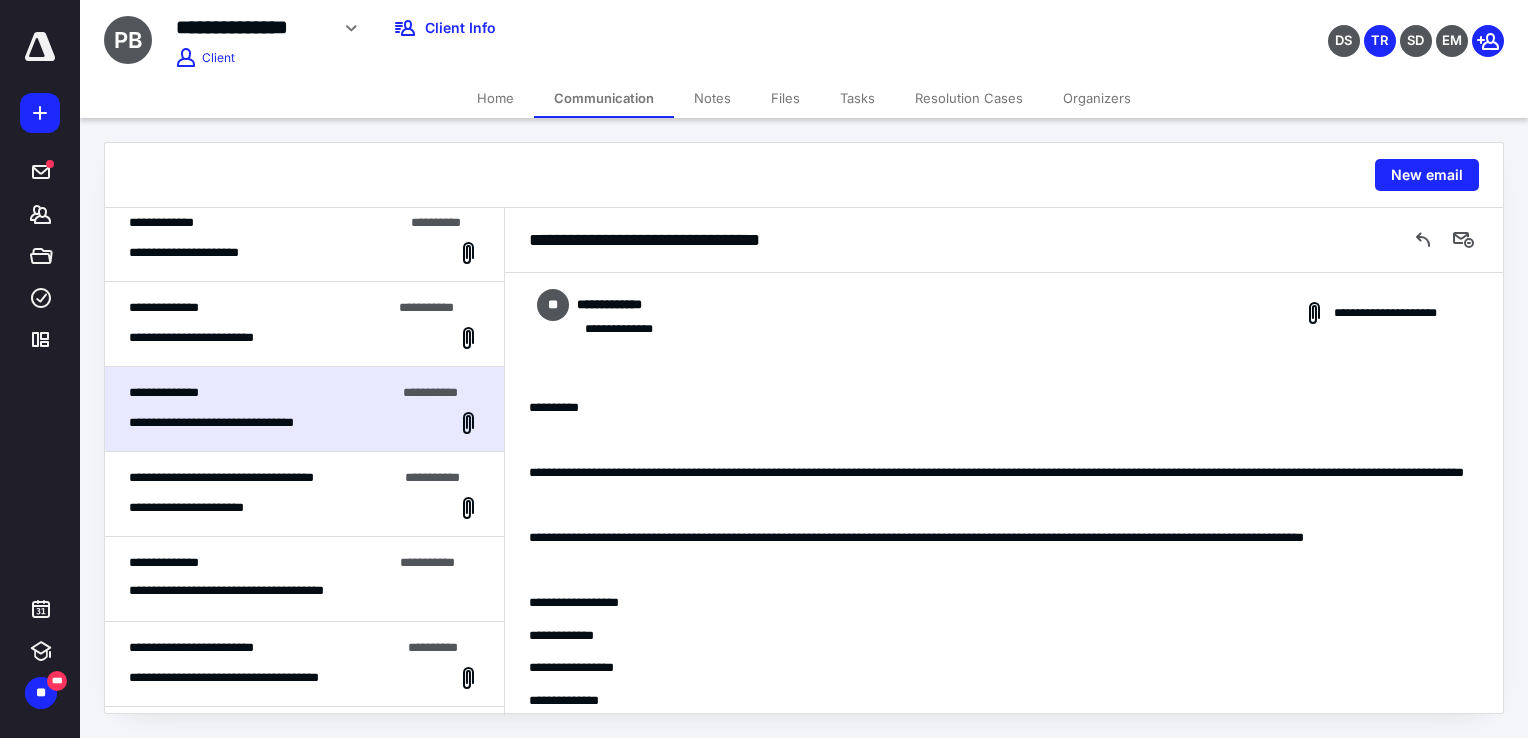 click on "**********" at bounding box center (1004, 313) 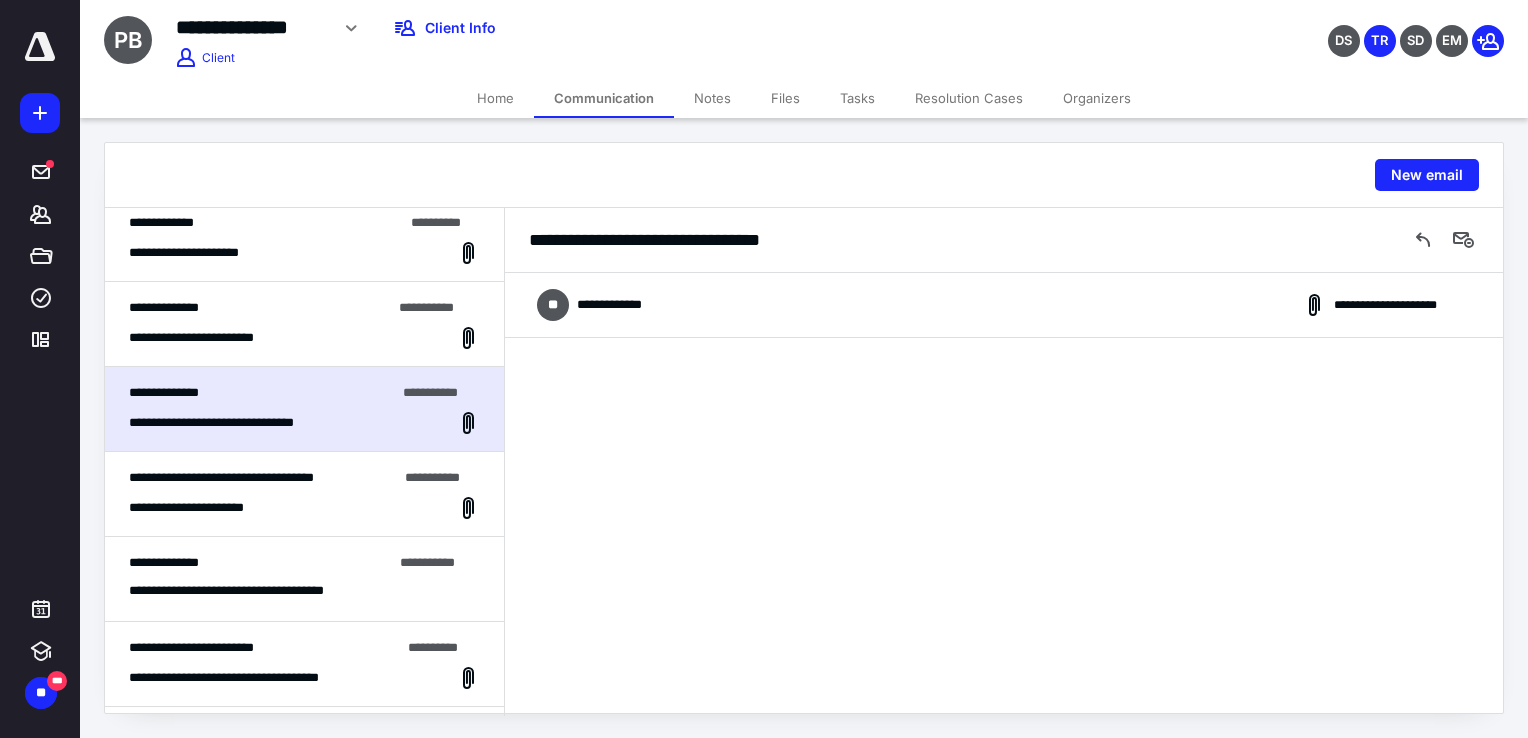click on "**********" at bounding box center (304, 338) 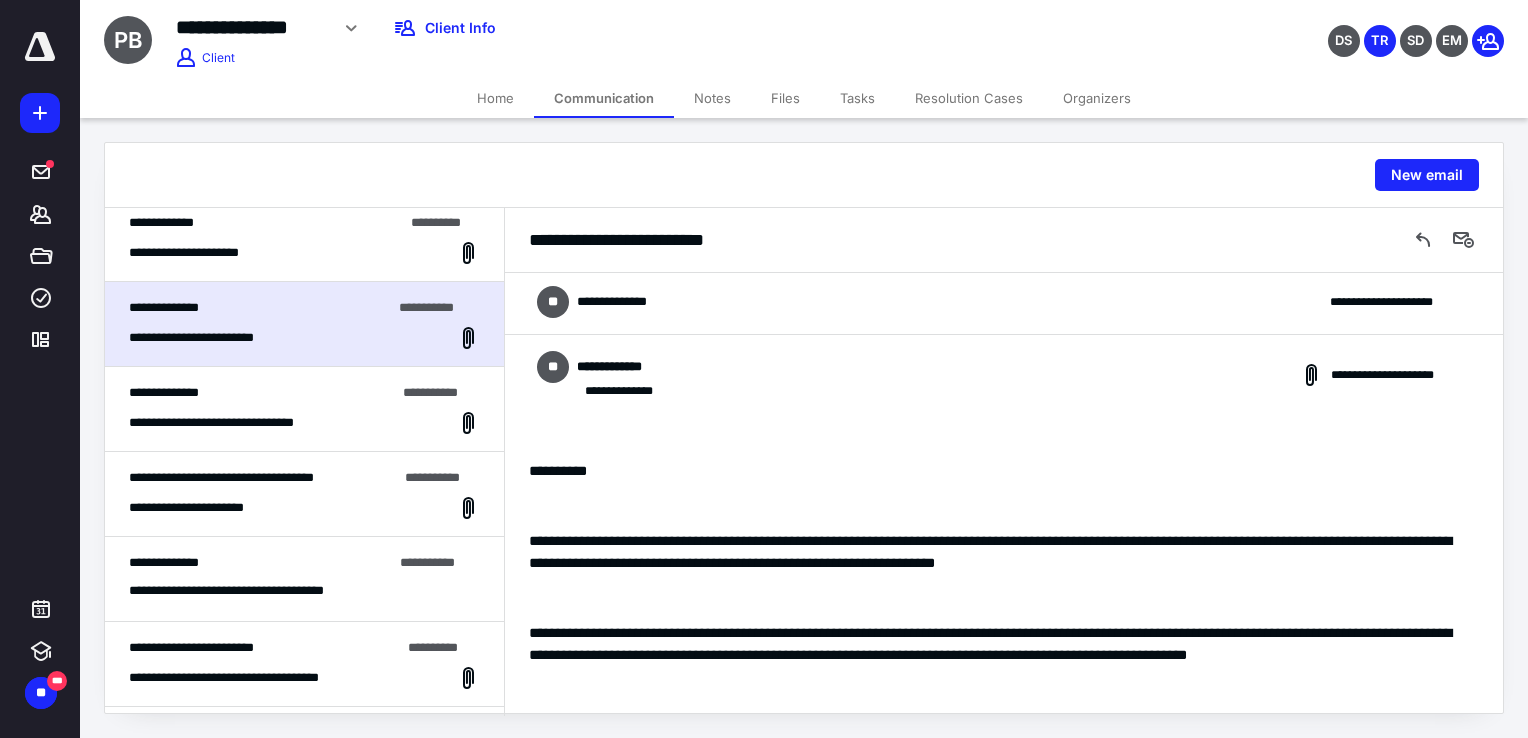 scroll, scrollTop: 0, scrollLeft: 0, axis: both 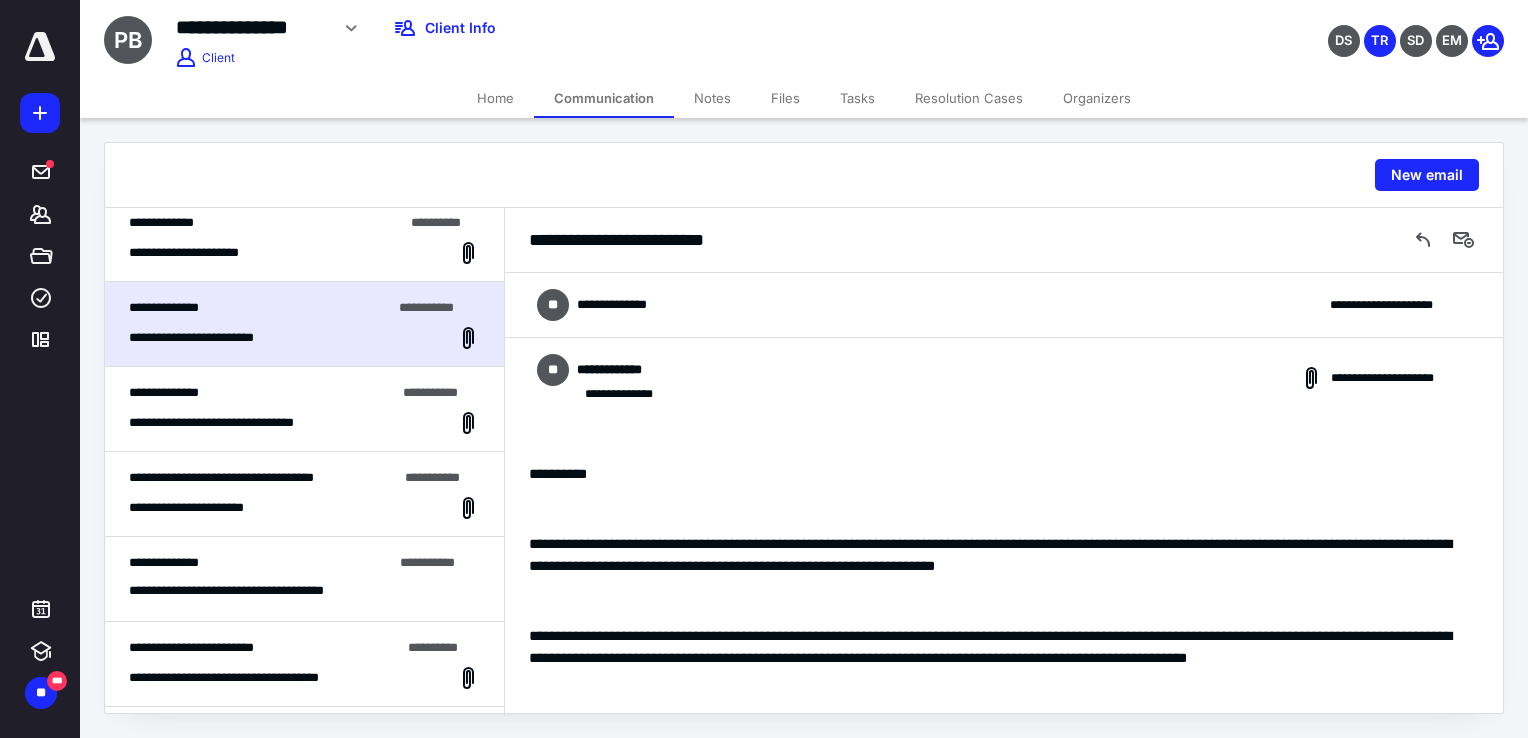 click on "**********" at bounding box center (591, 370) 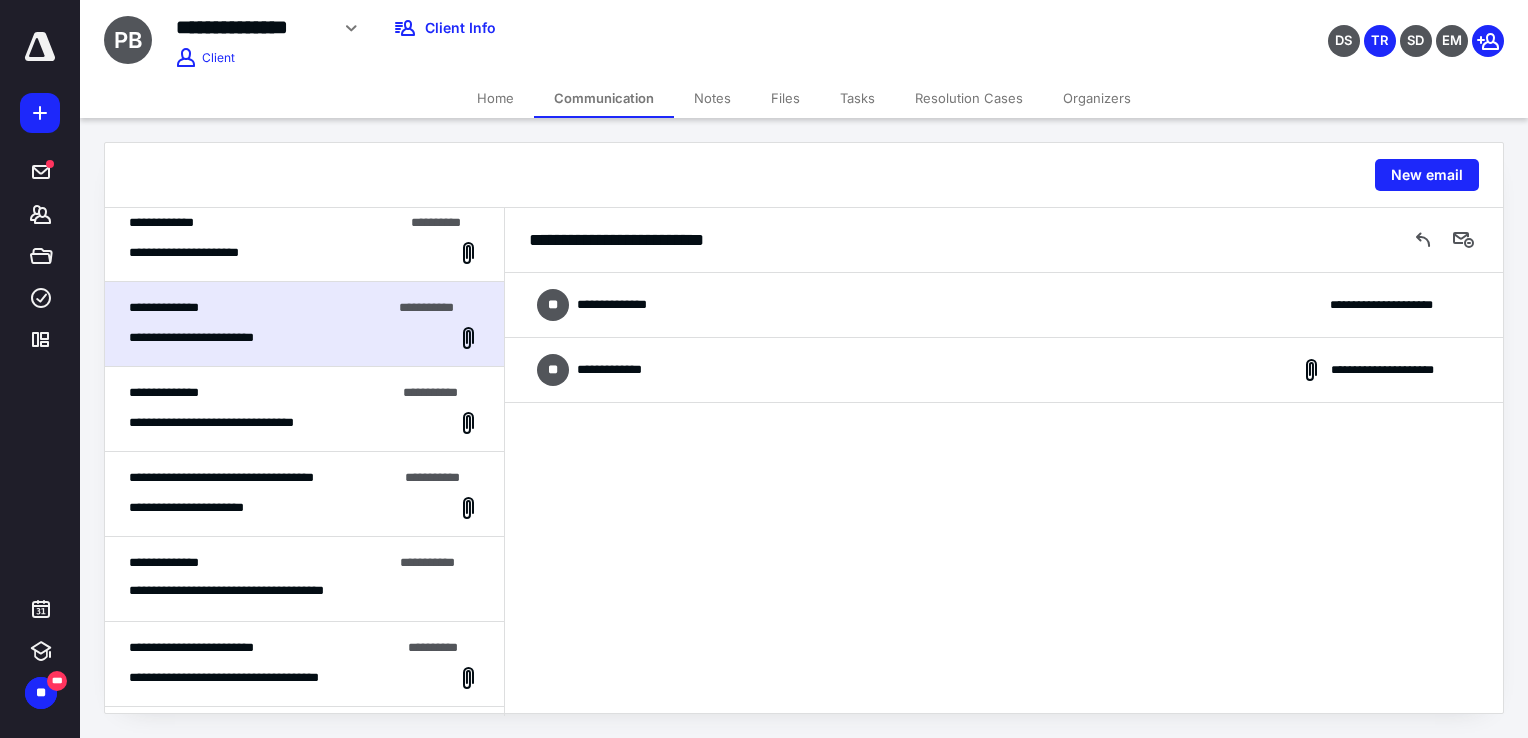 click on "**********" at bounding box center (1004, 305) 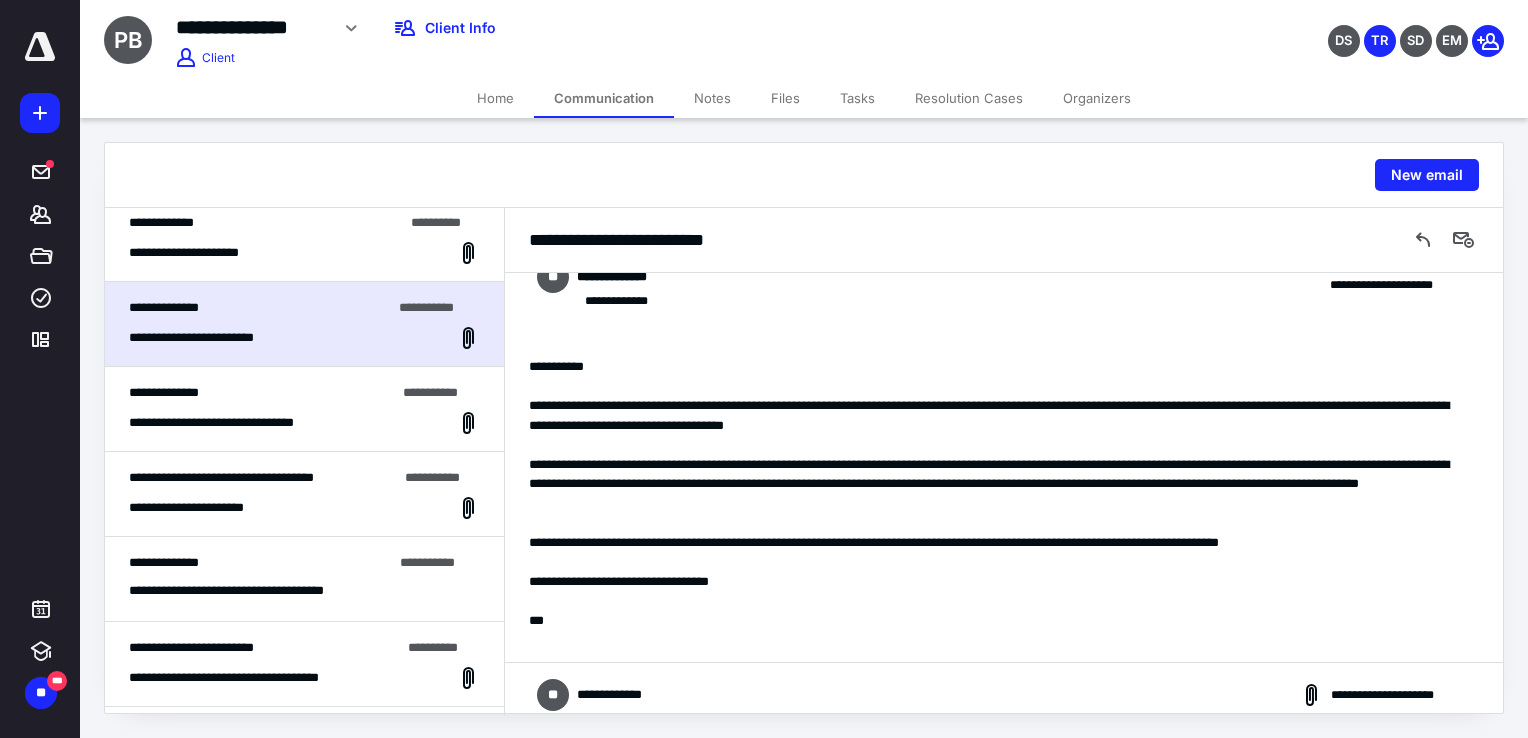 scroll, scrollTop: 28, scrollLeft: 0, axis: vertical 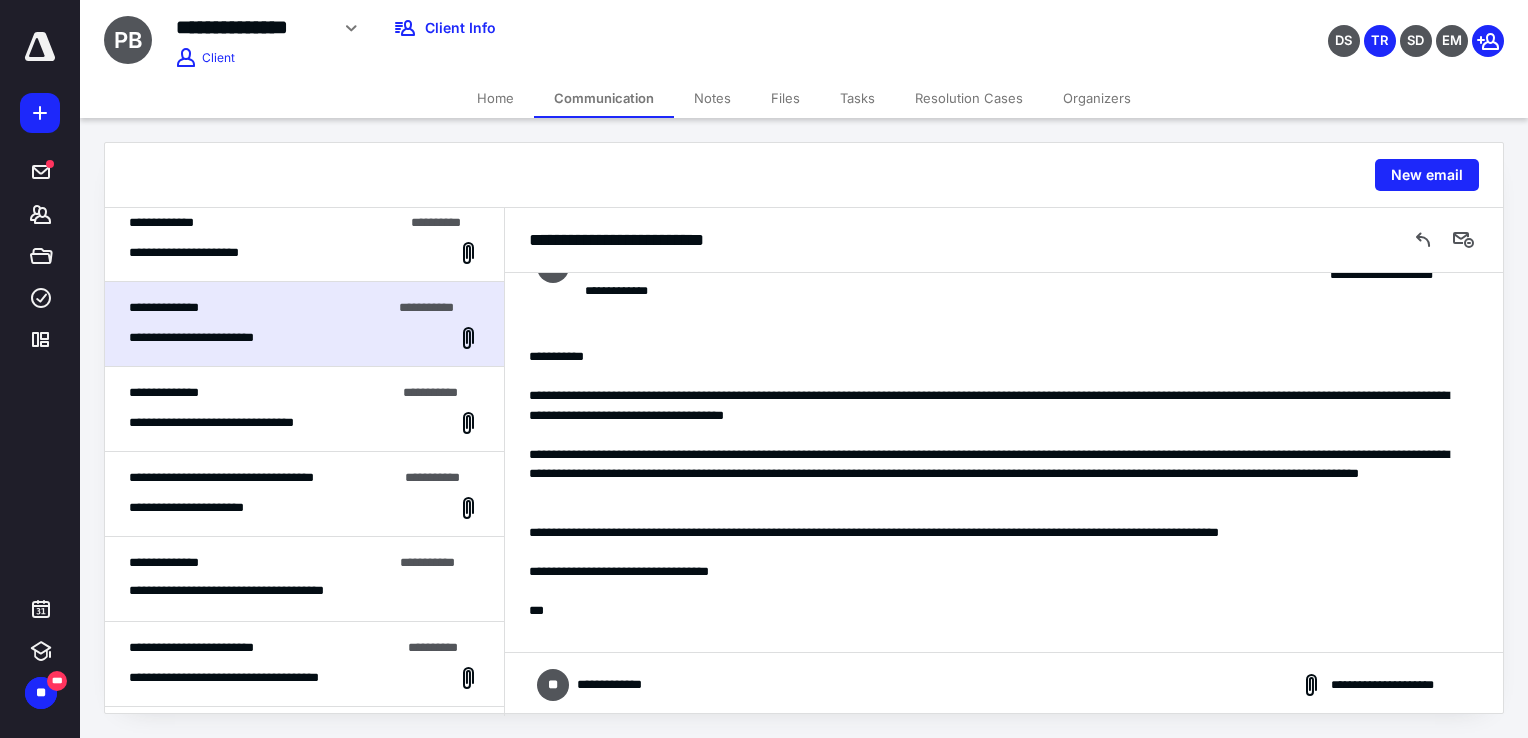 click on "**********" at bounding box center (1004, 685) 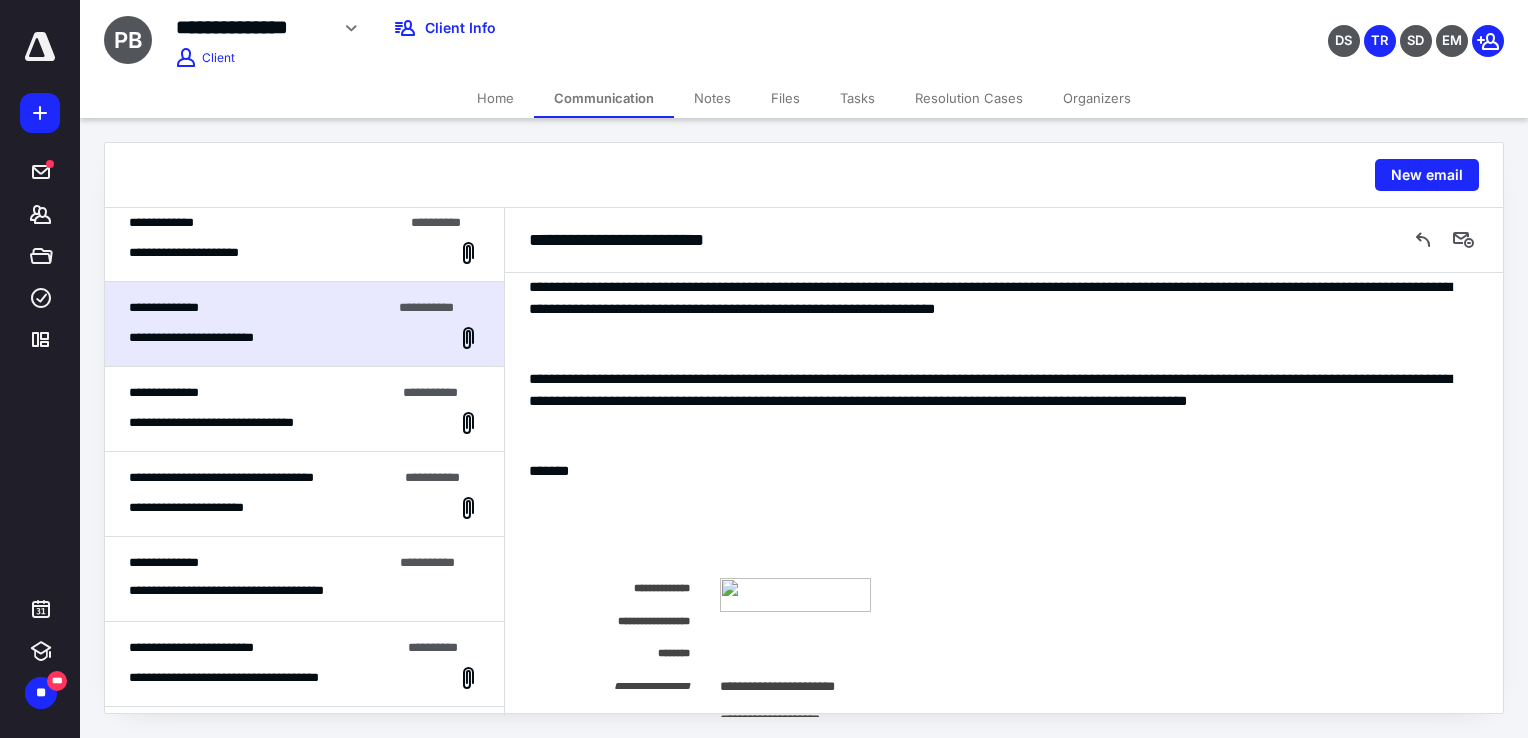 scroll, scrollTop: 609, scrollLeft: 0, axis: vertical 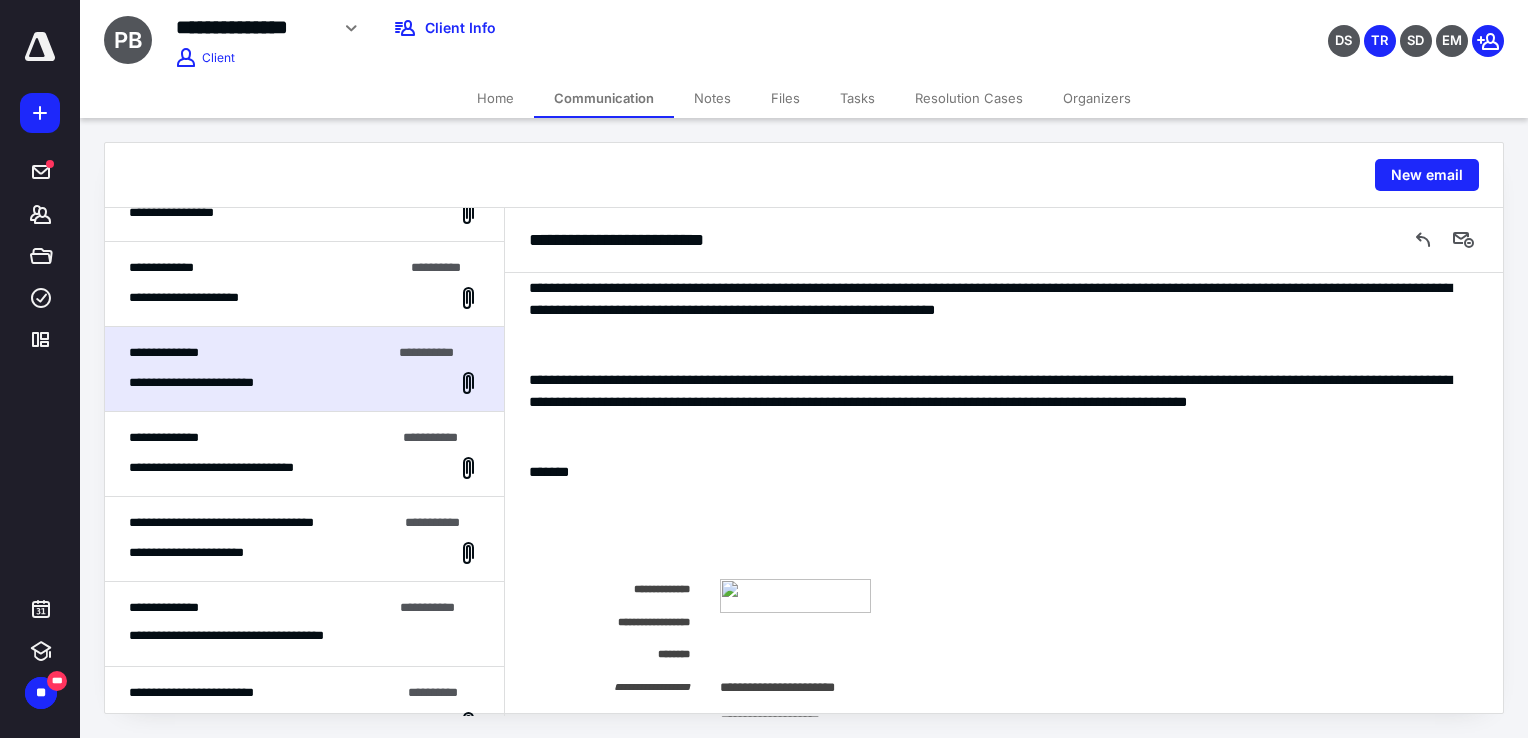 click on "**********" at bounding box center (196, 298) 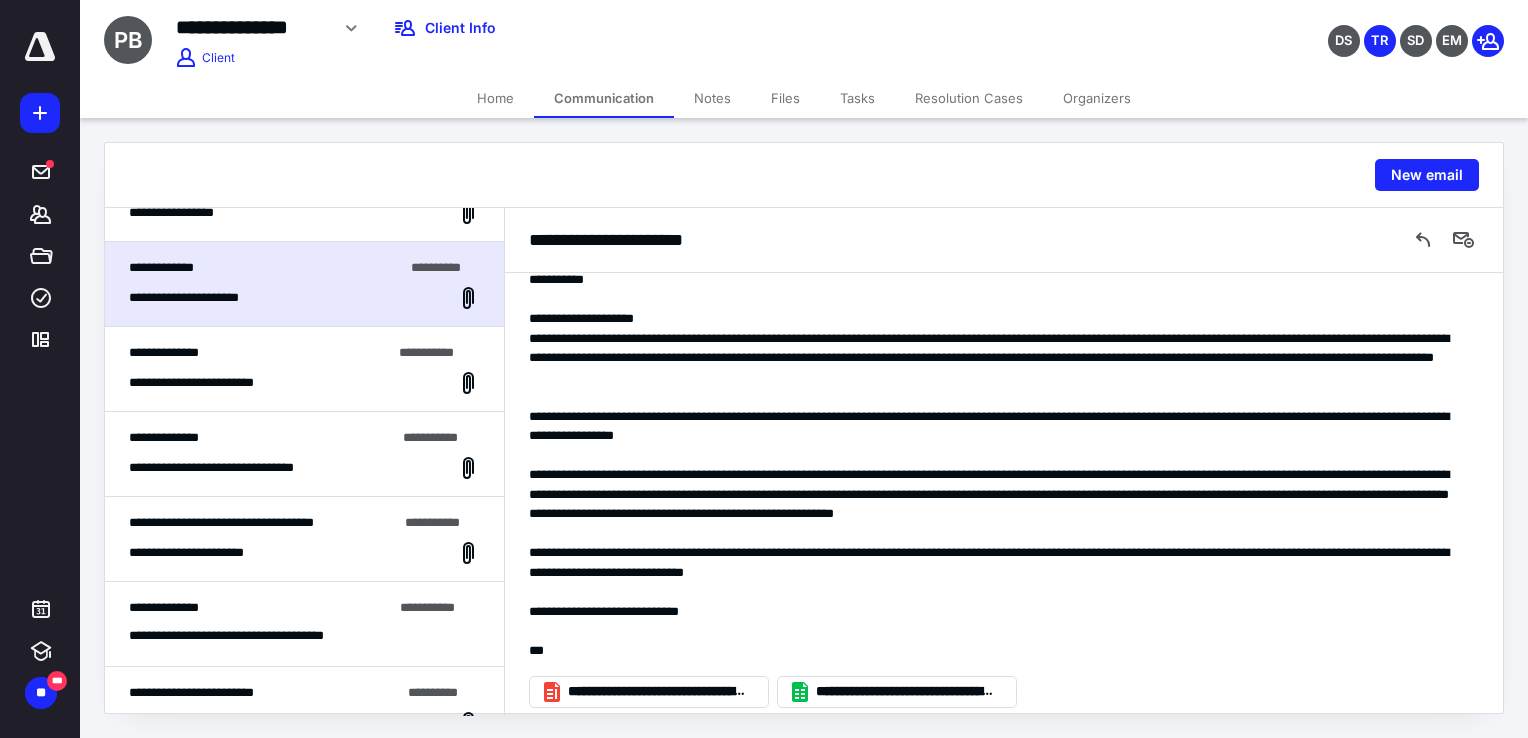 scroll, scrollTop: 131, scrollLeft: 0, axis: vertical 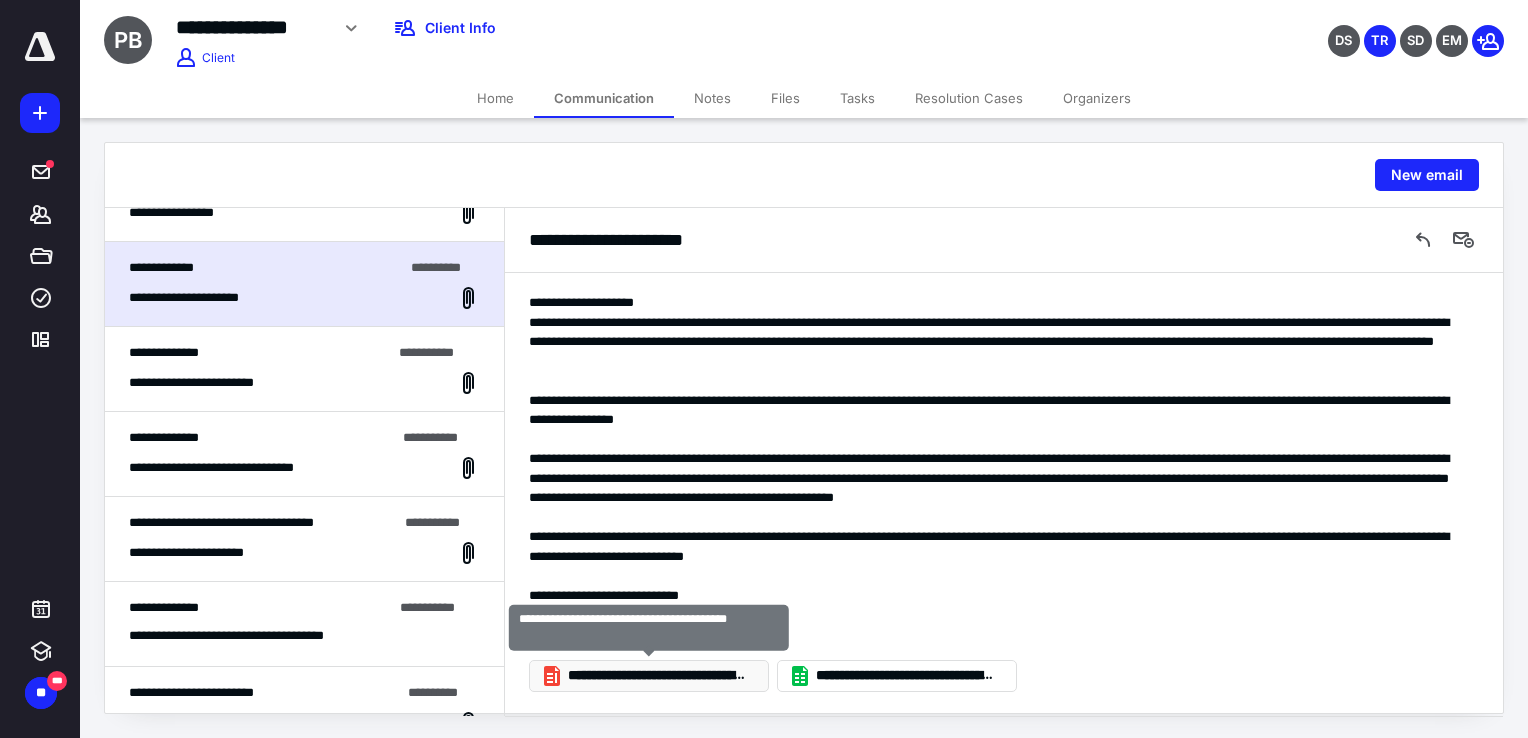 click on "**********" at bounding box center (657, 676) 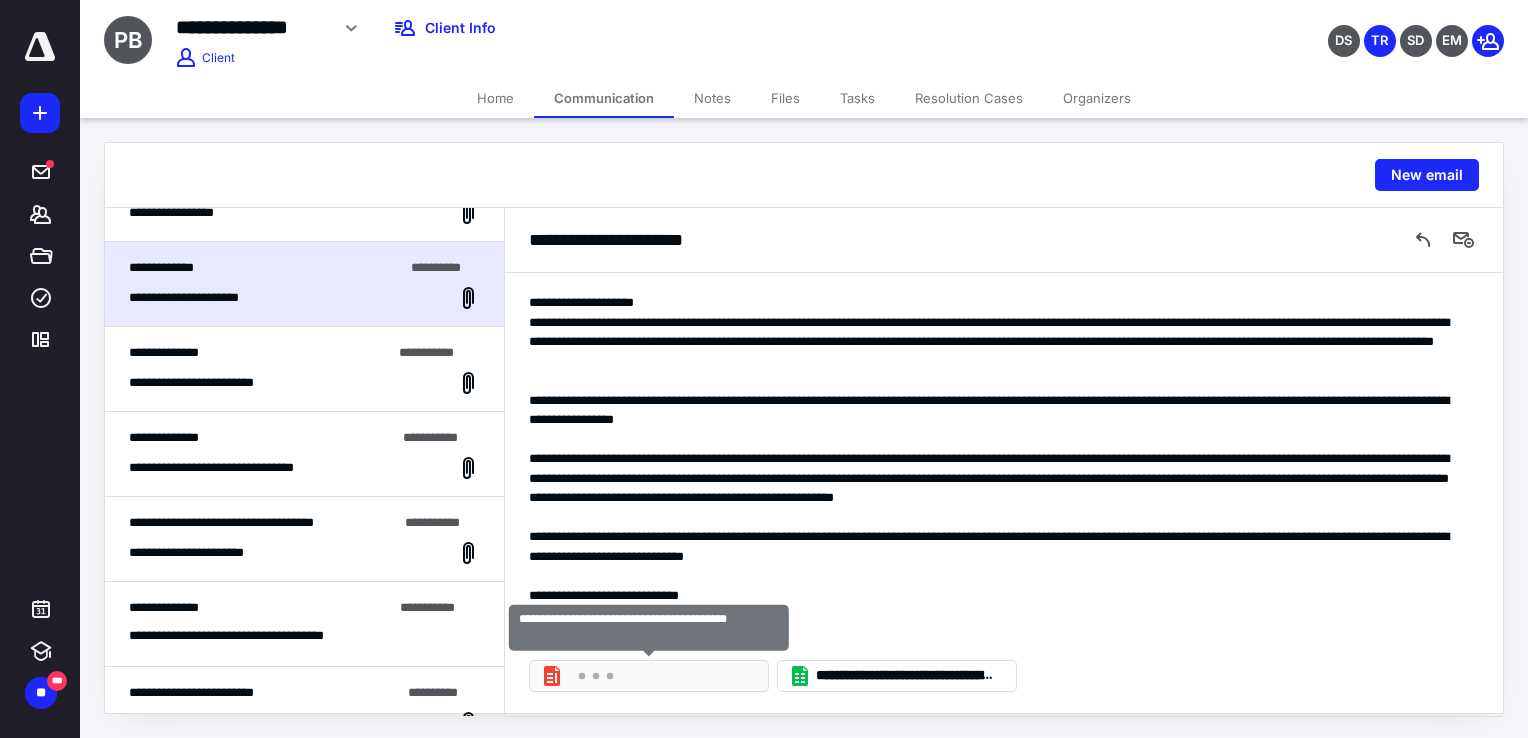 click at bounding box center (657, 676) 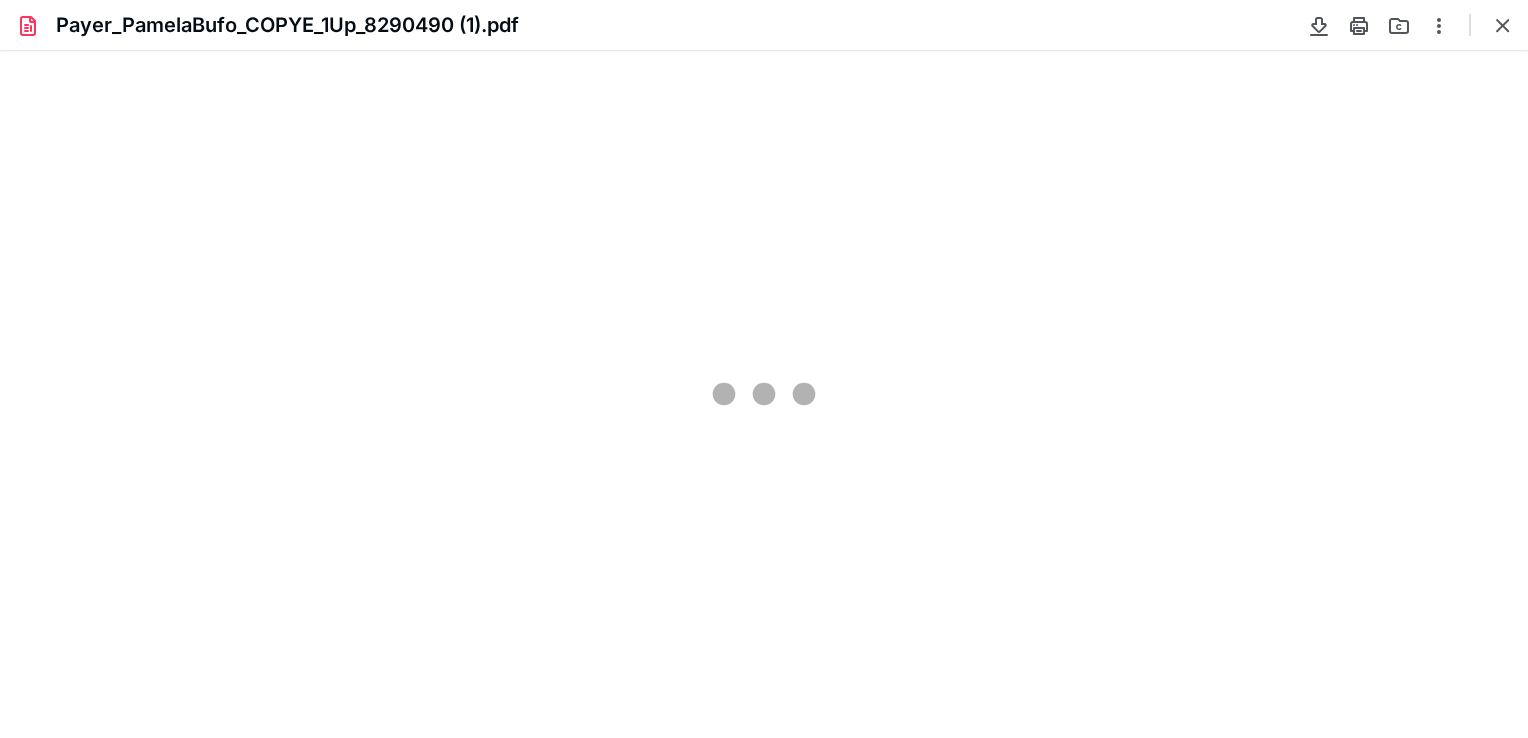 scroll, scrollTop: 0, scrollLeft: 0, axis: both 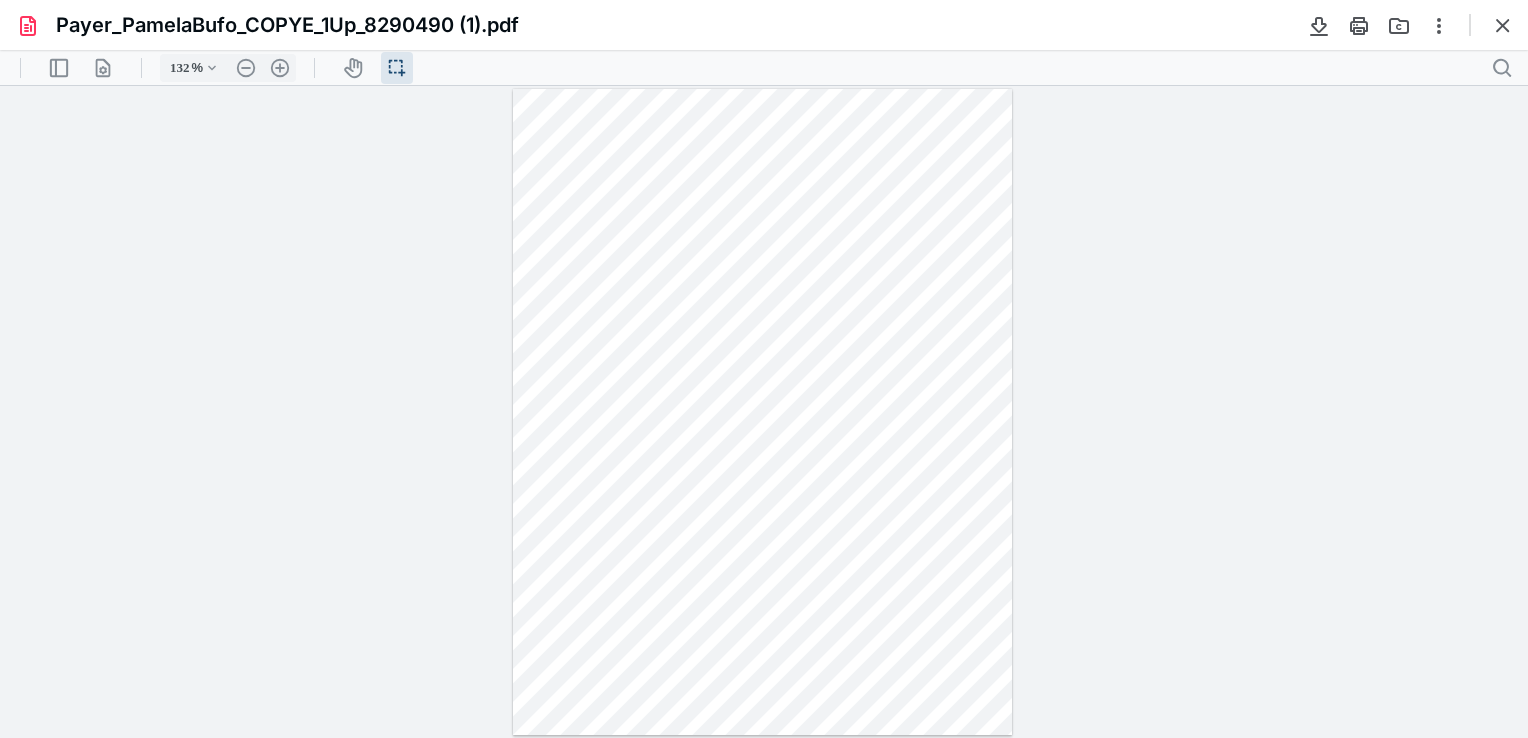 type on "157" 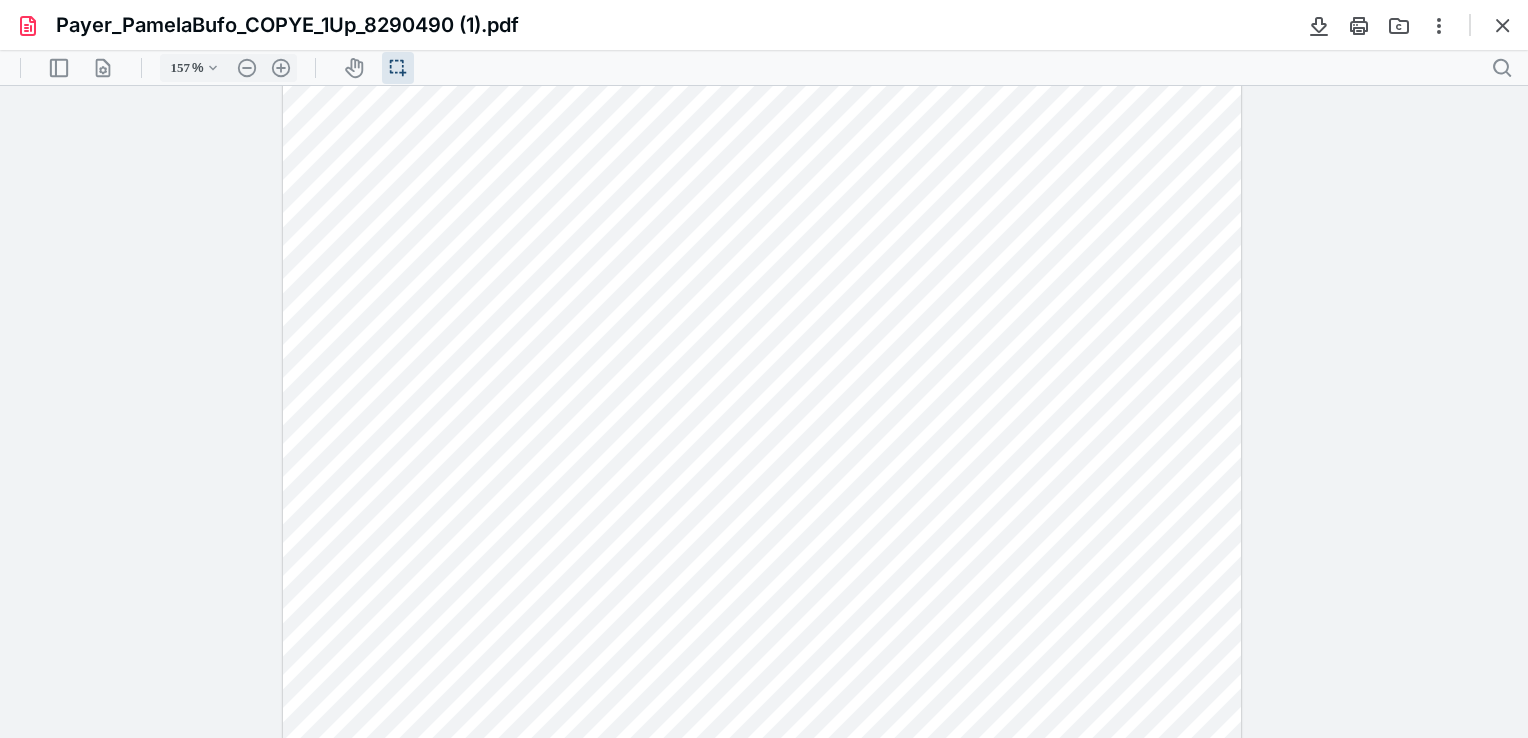 scroll, scrollTop: 0, scrollLeft: 0, axis: both 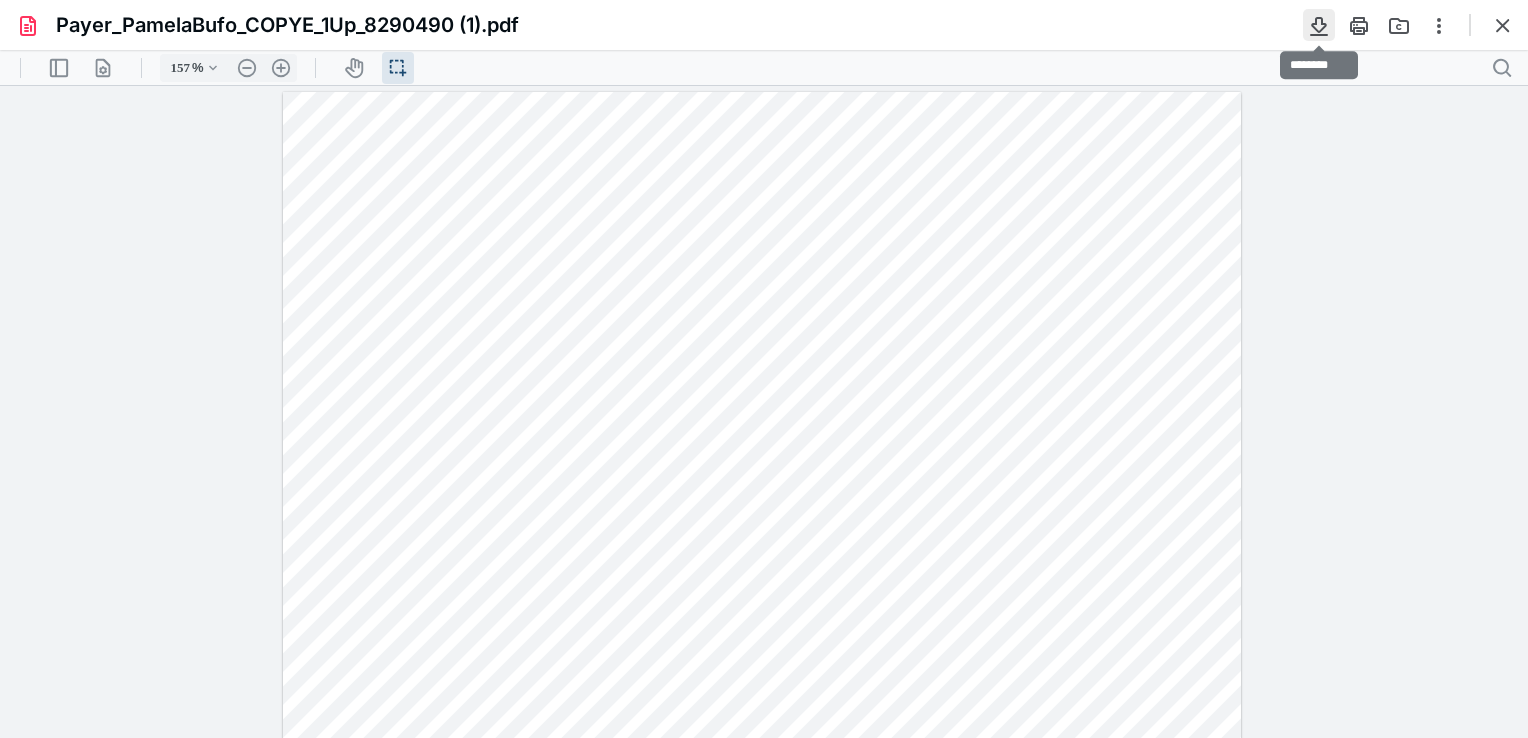 click at bounding box center [1319, 25] 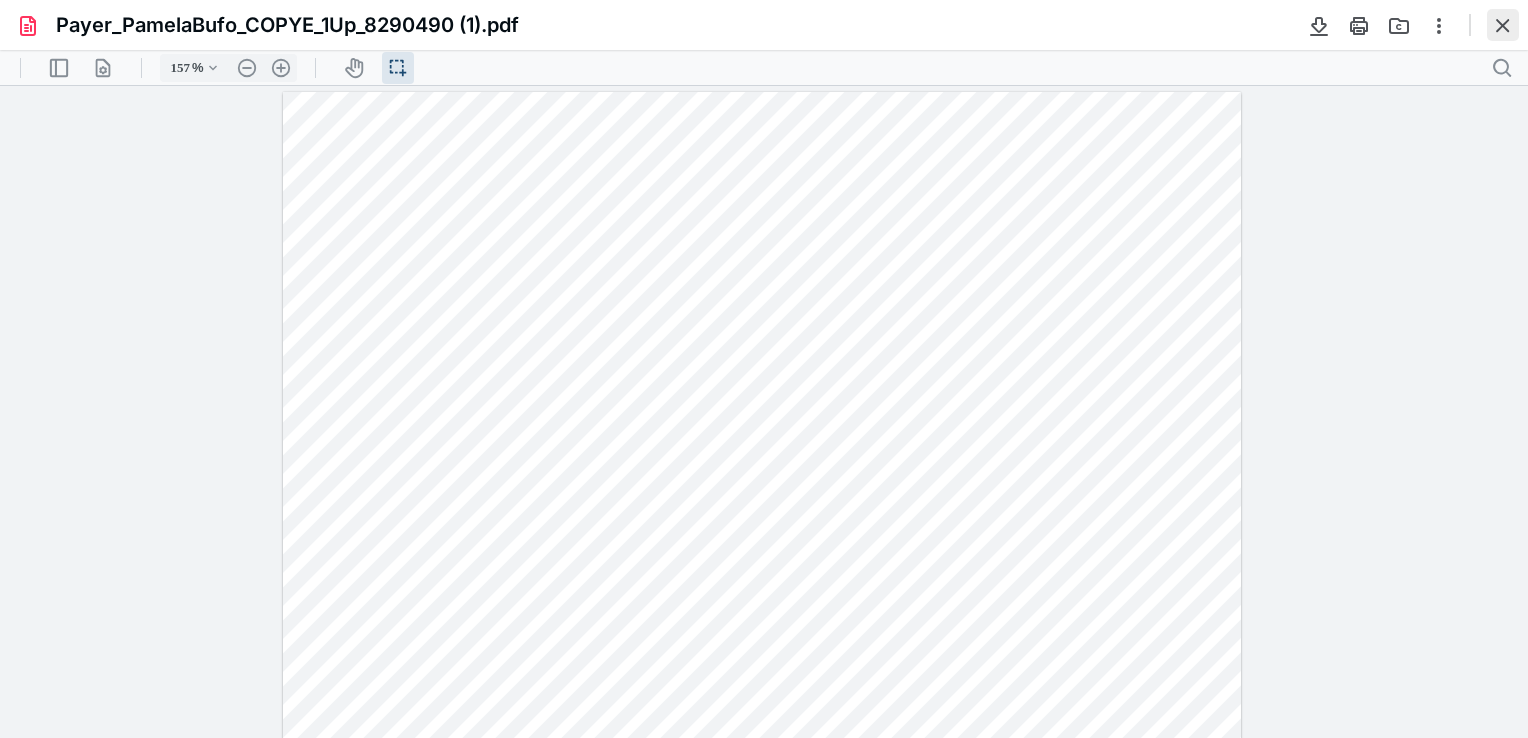 click at bounding box center [1503, 25] 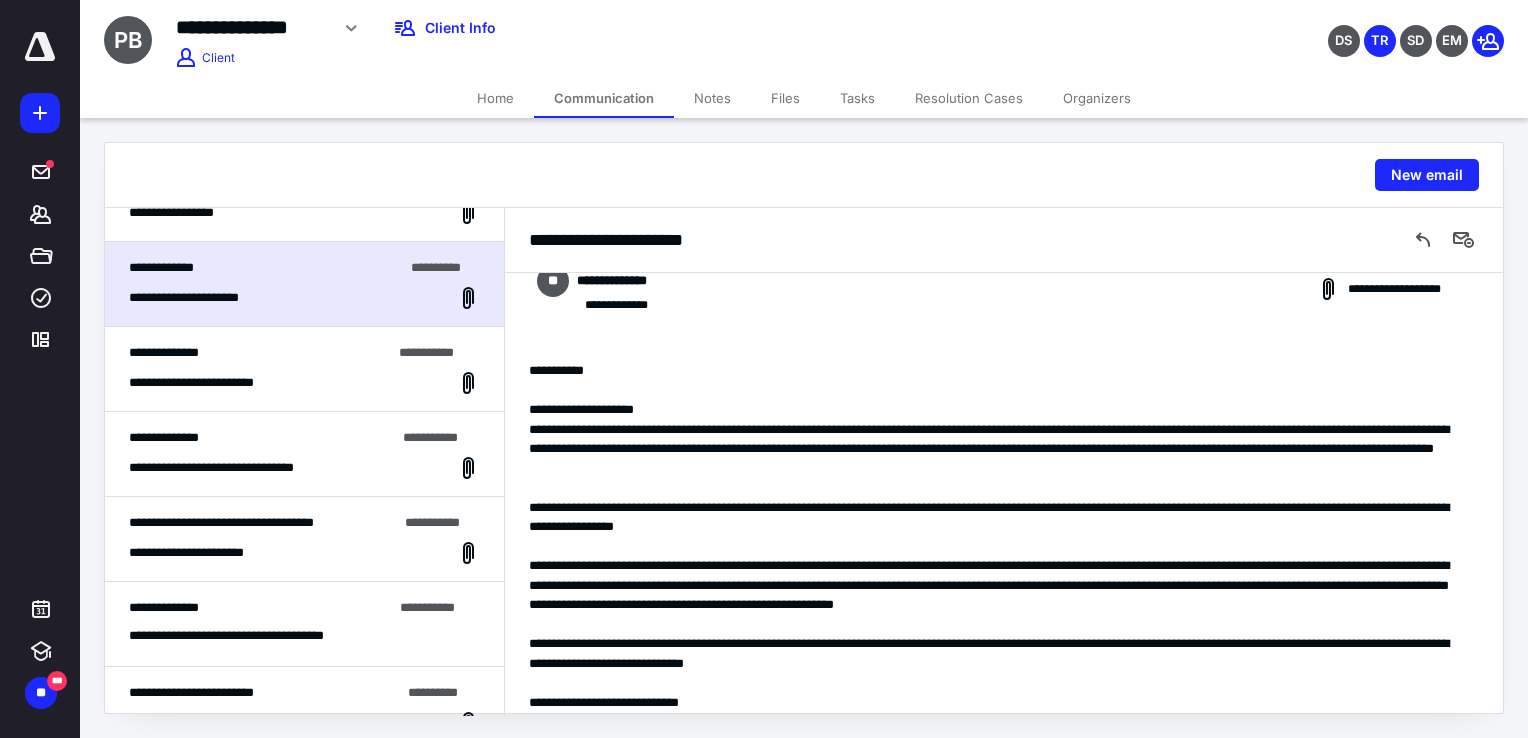 scroll, scrollTop: 0, scrollLeft: 0, axis: both 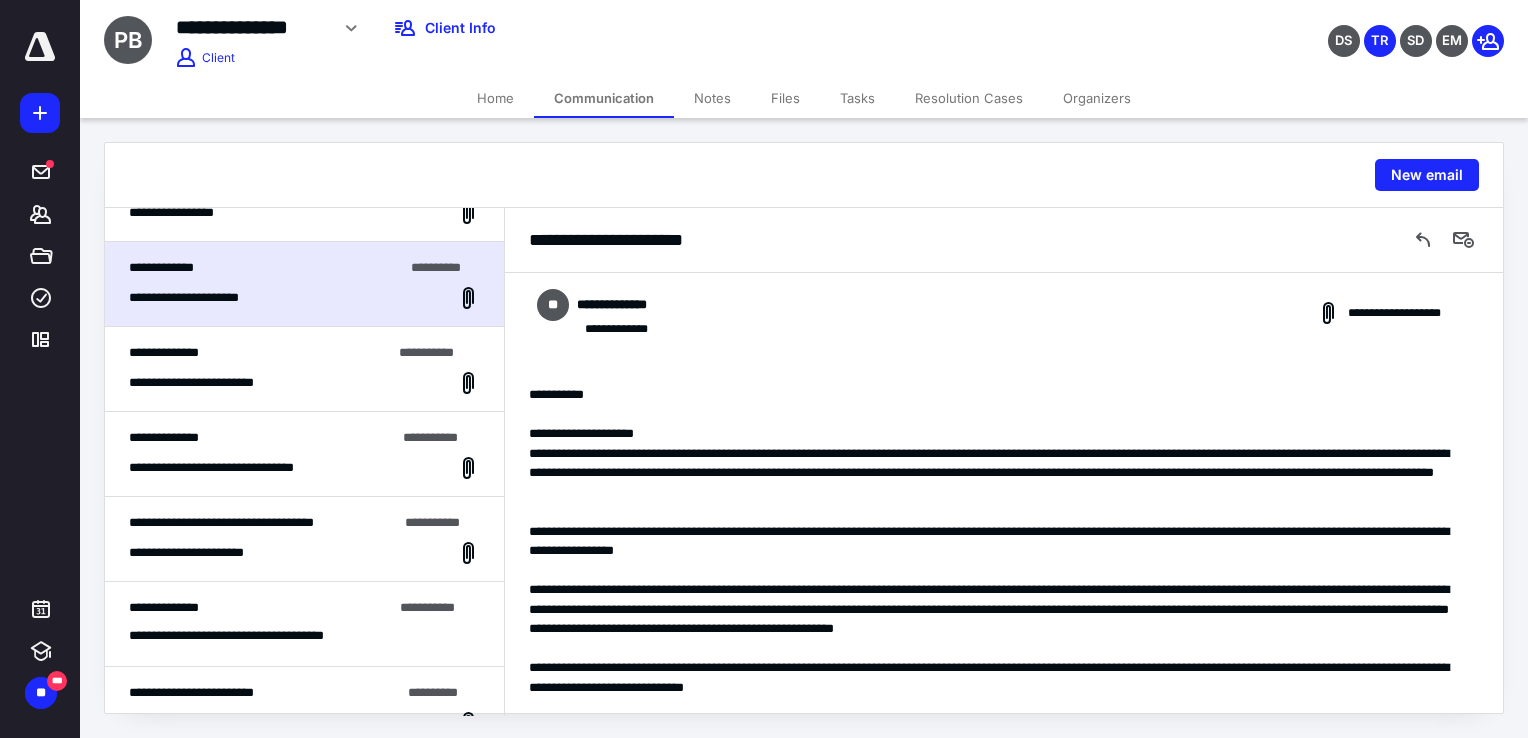 click at bounding box center (996, 512) 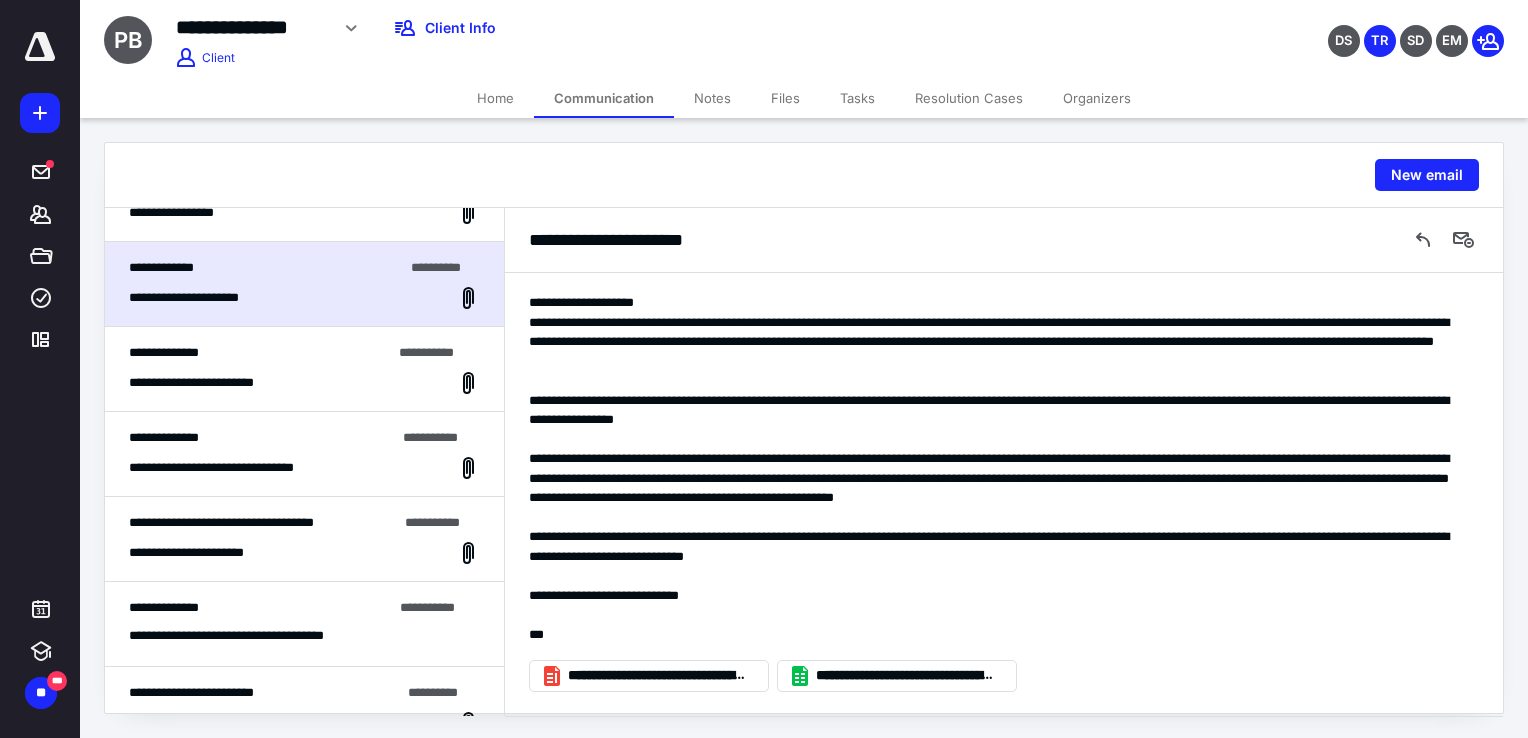 scroll, scrollTop: 0, scrollLeft: 0, axis: both 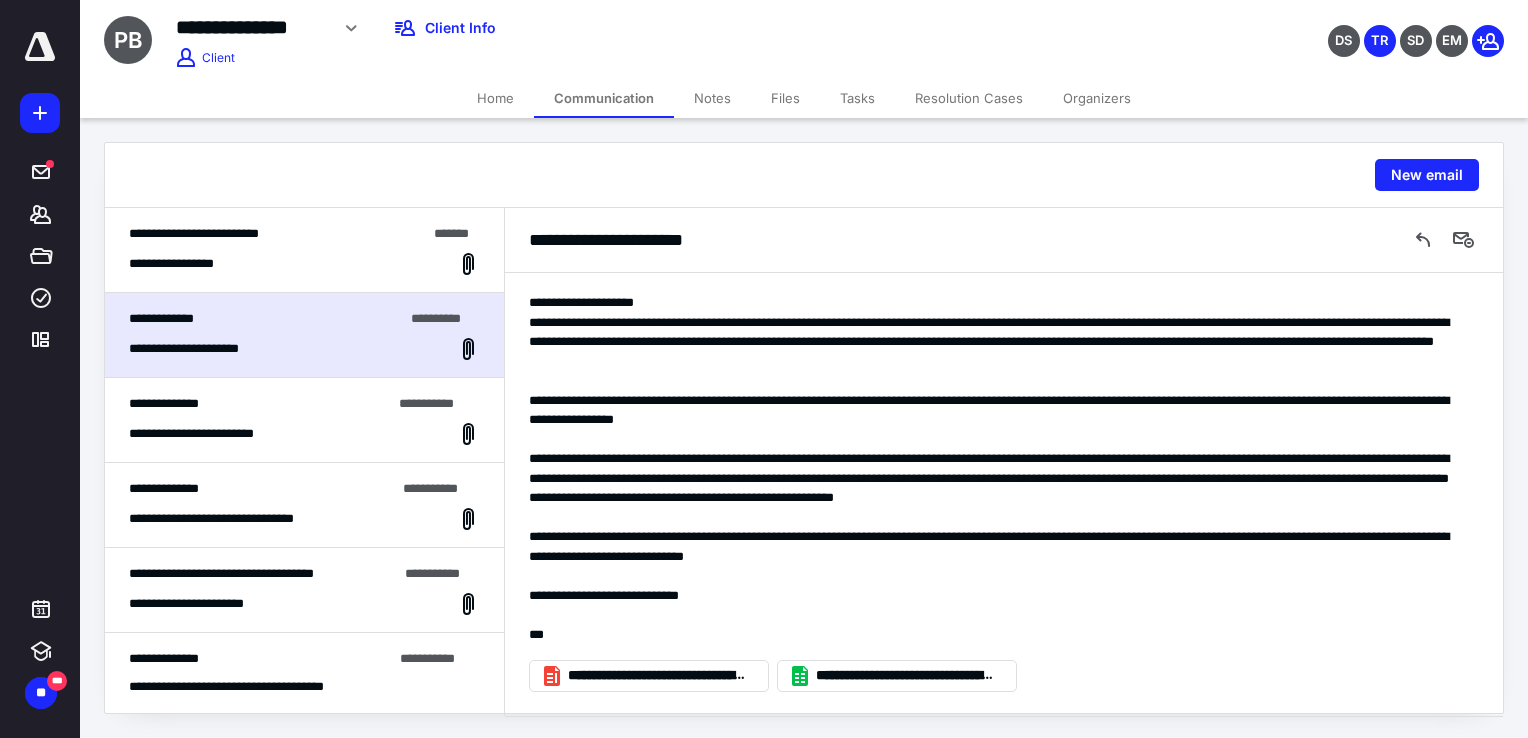 click on "**********" at bounding box center [304, 264] 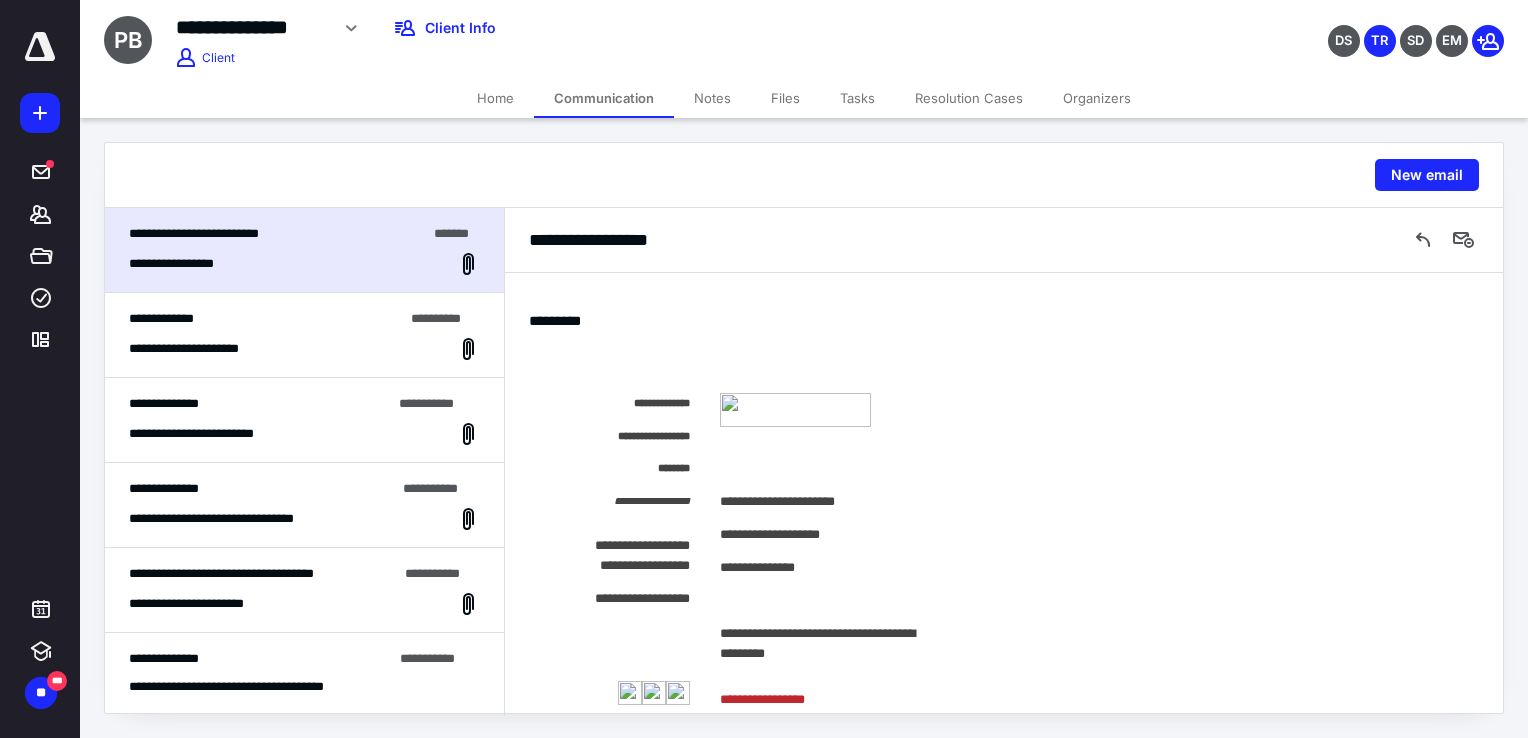 scroll, scrollTop: 0, scrollLeft: 0, axis: both 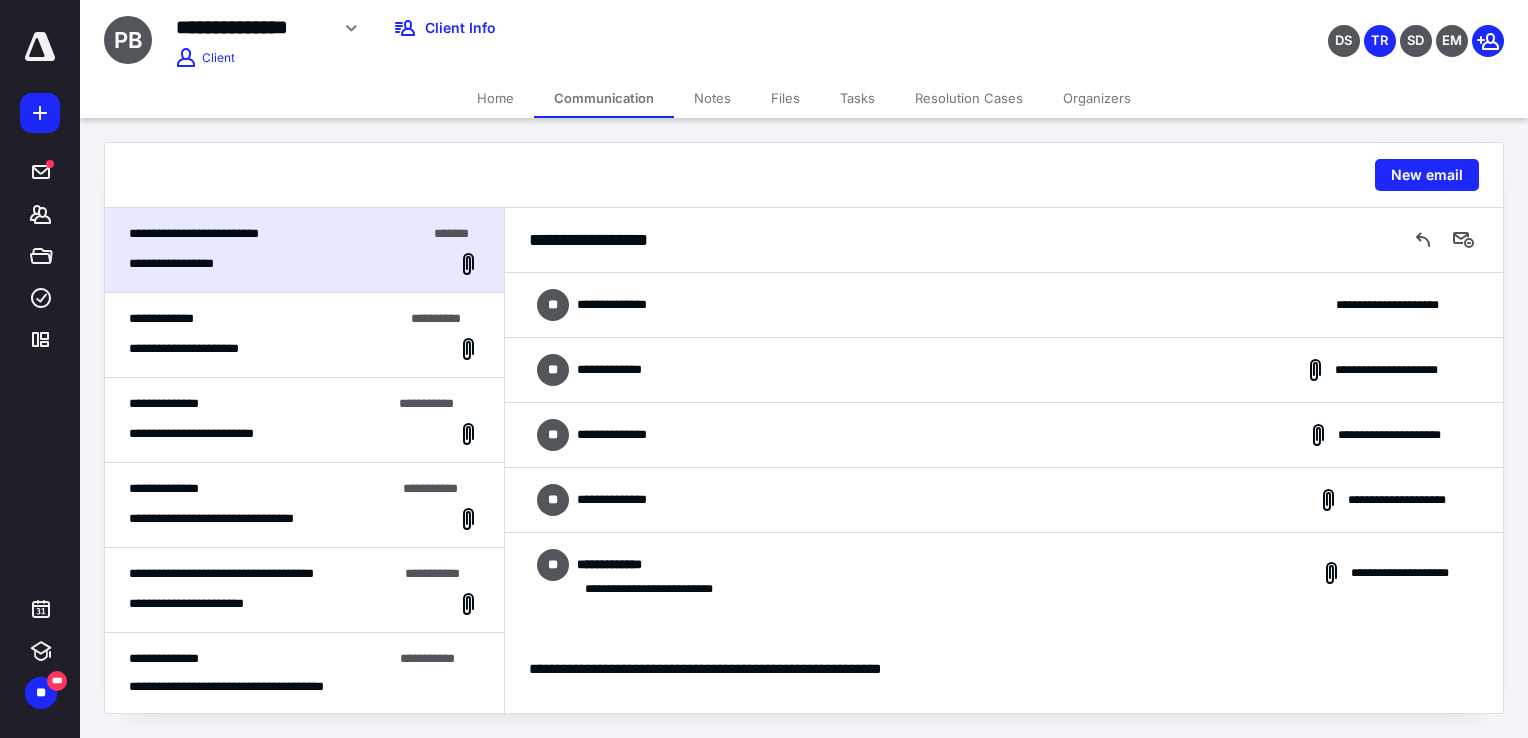 click on "**********" at bounding box center [635, 565] 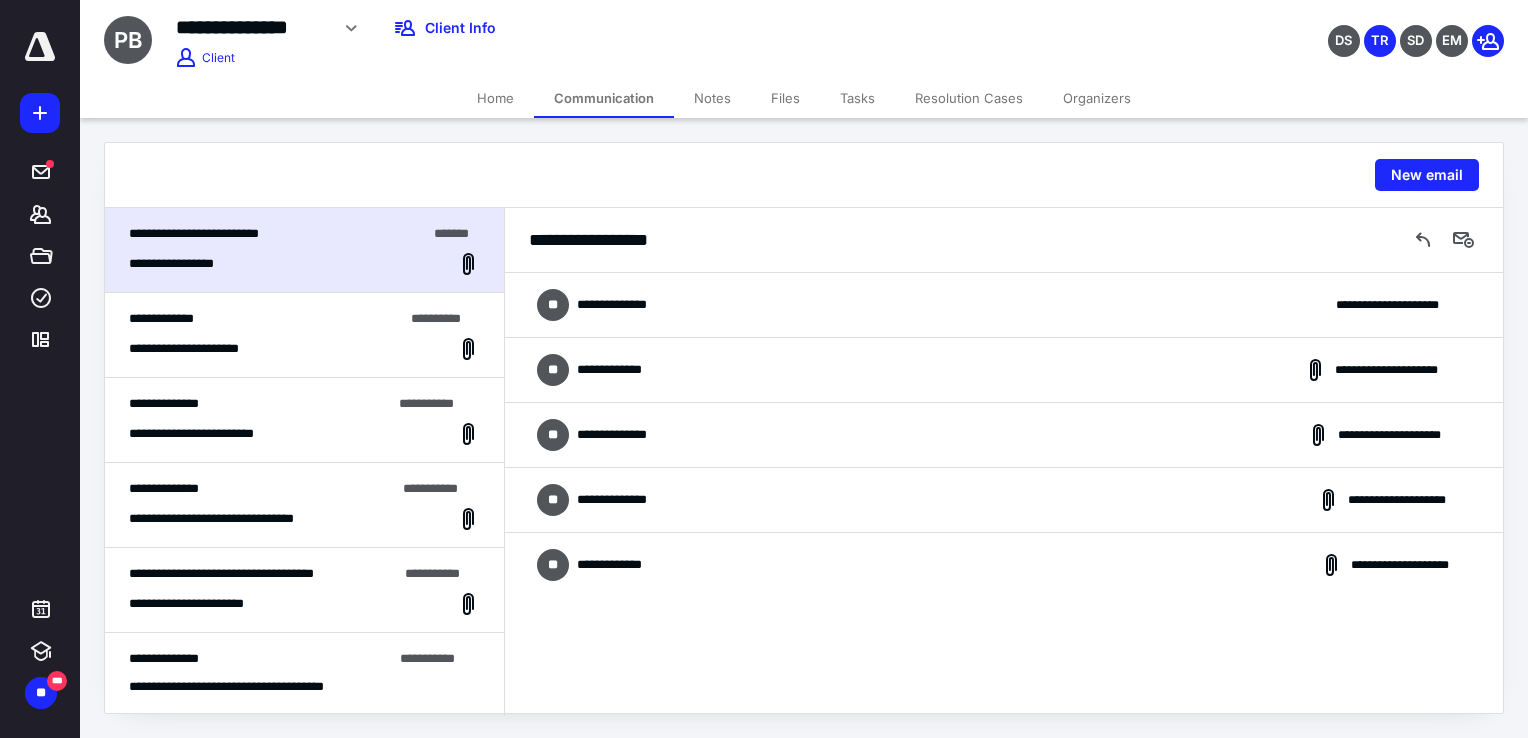 click on "**********" at bounding box center (1004, 500) 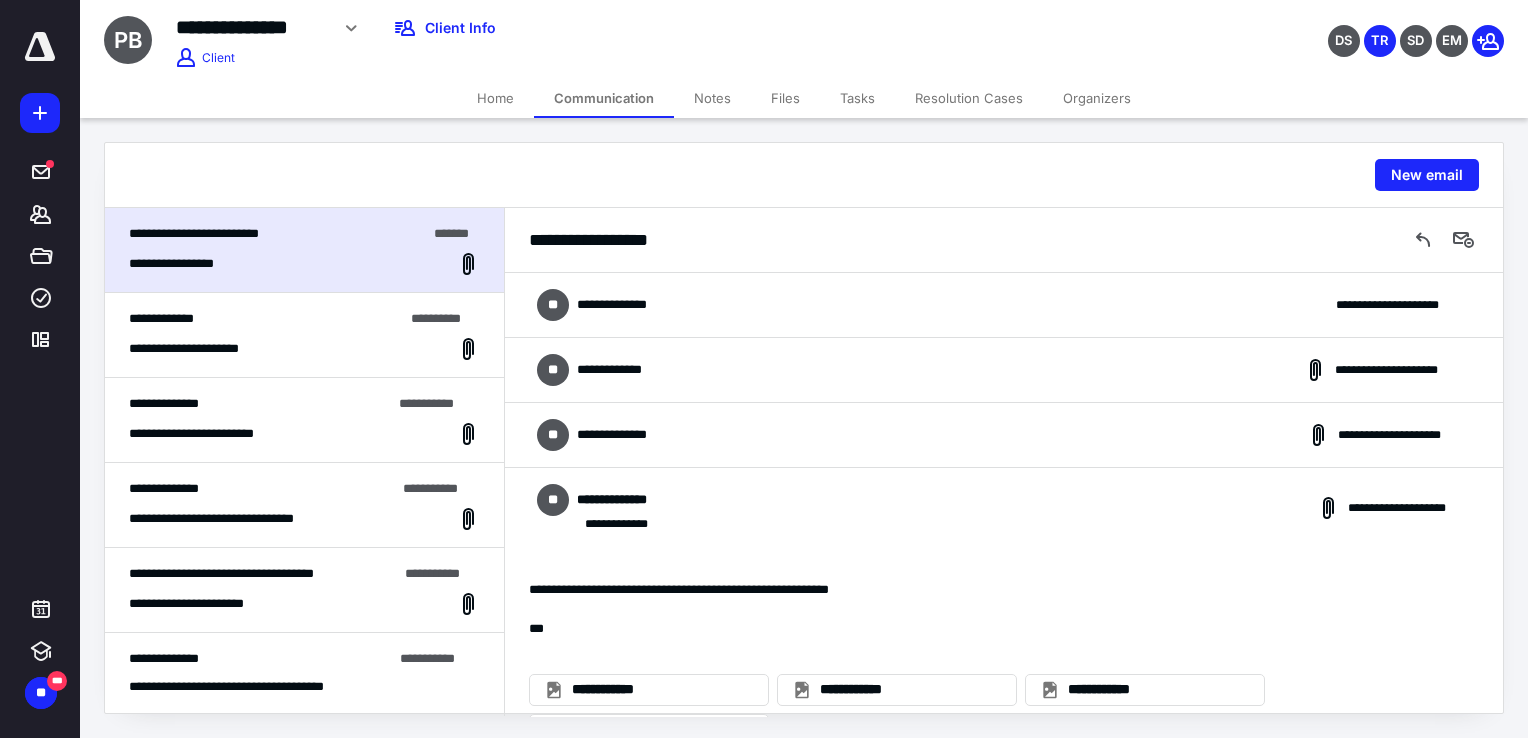 click on "**********" at bounding box center (1004, 435) 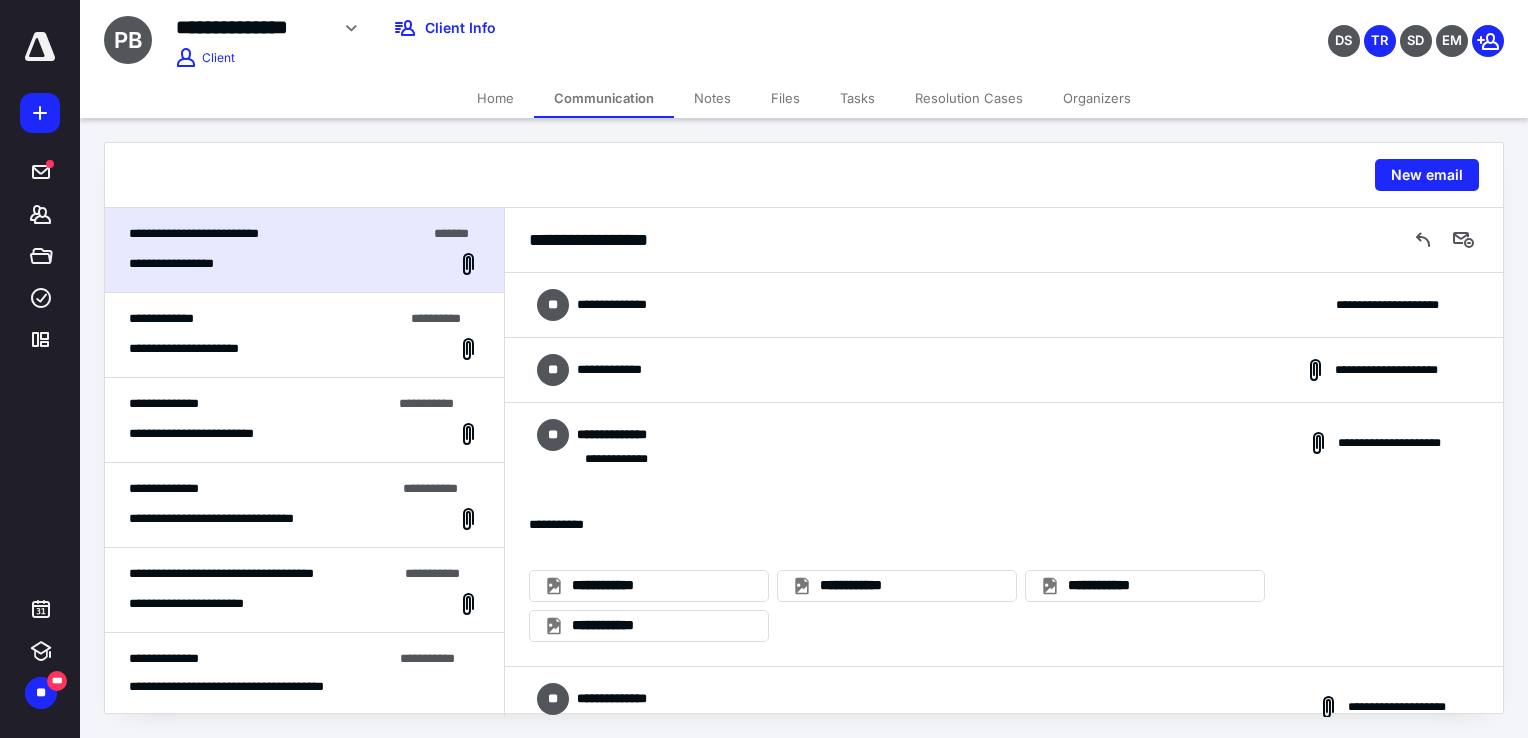 click on "**********" at bounding box center (1004, 370) 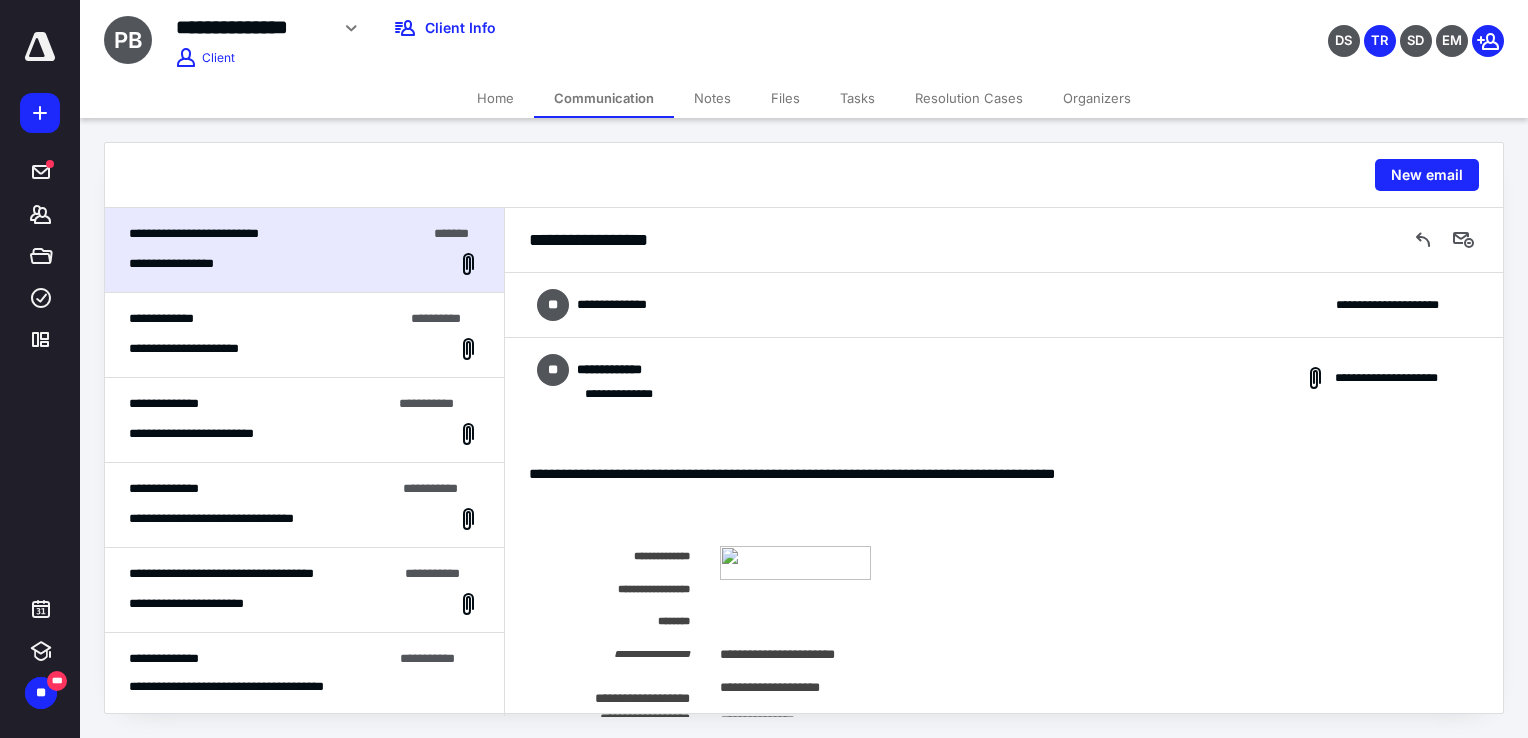 click on "**********" at bounding box center [625, 305] 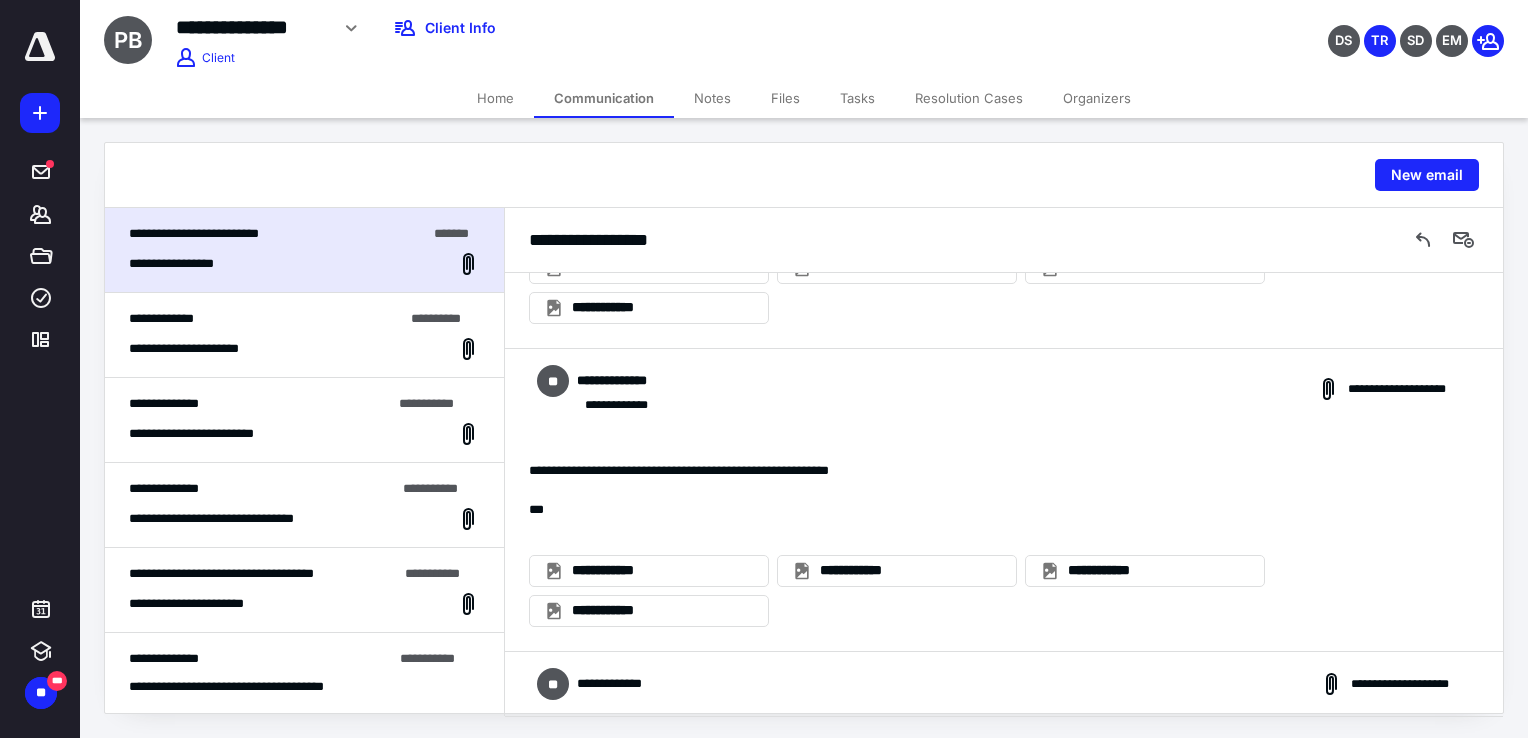 scroll, scrollTop: 1373, scrollLeft: 0, axis: vertical 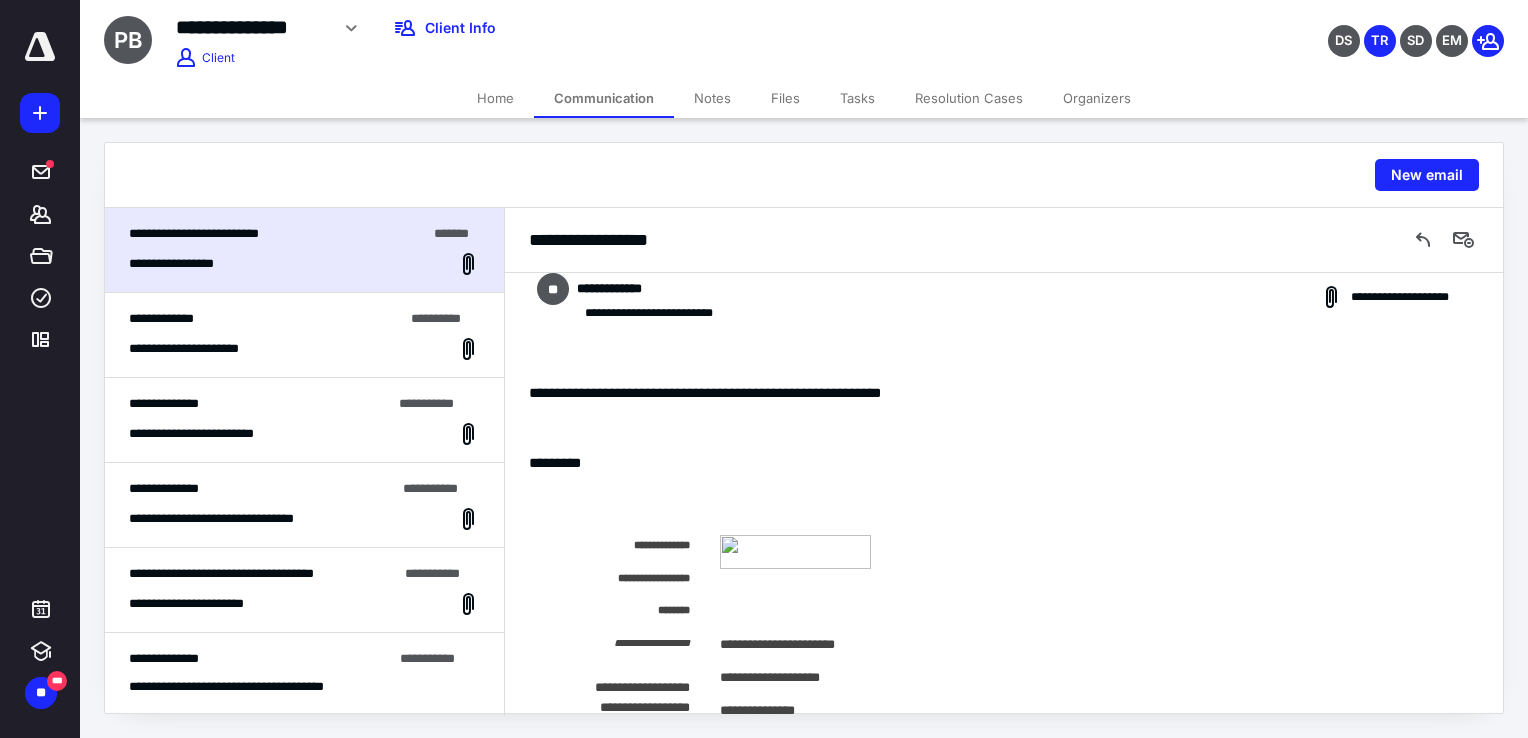 click on "**********" at bounding box center [196, 349] 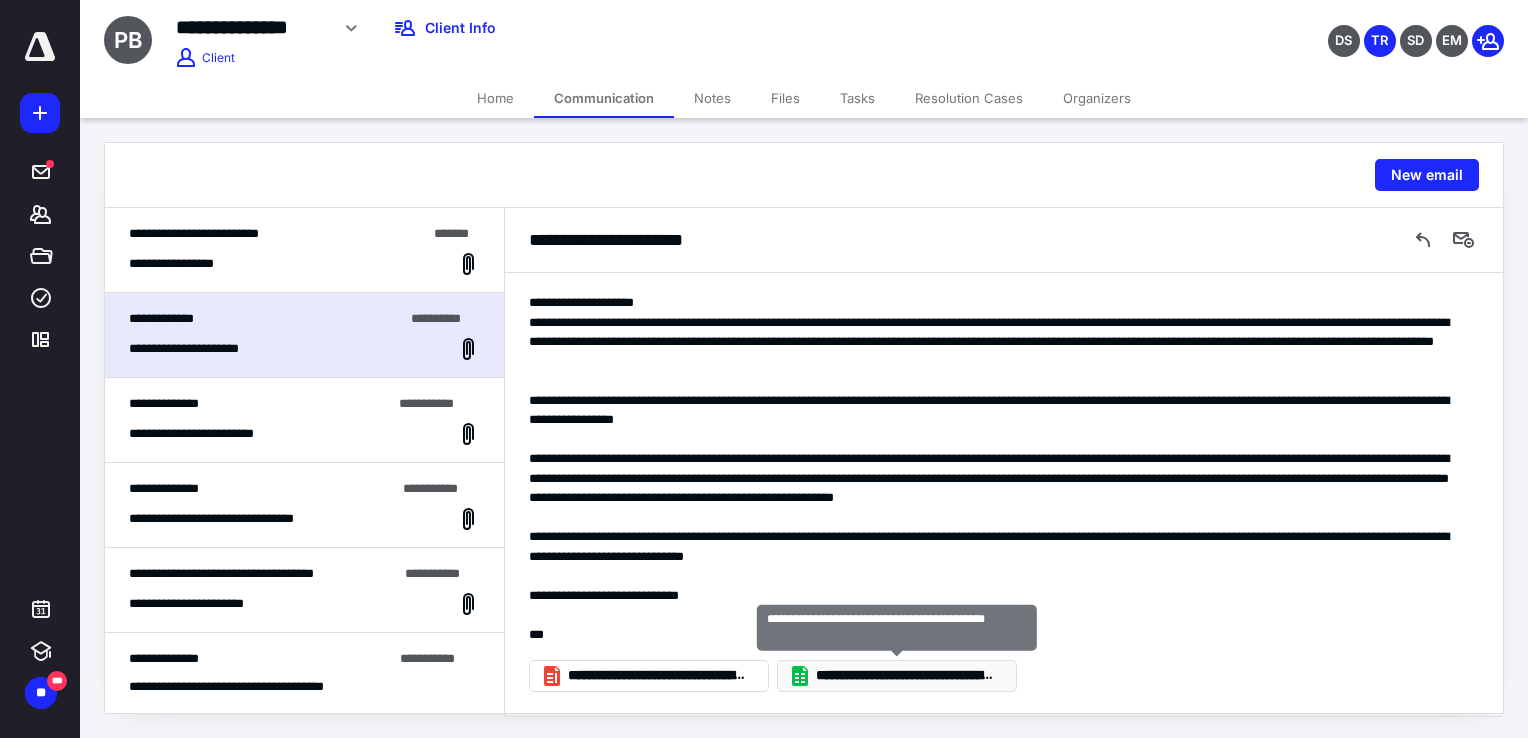 click on "**********" at bounding box center [897, 676] 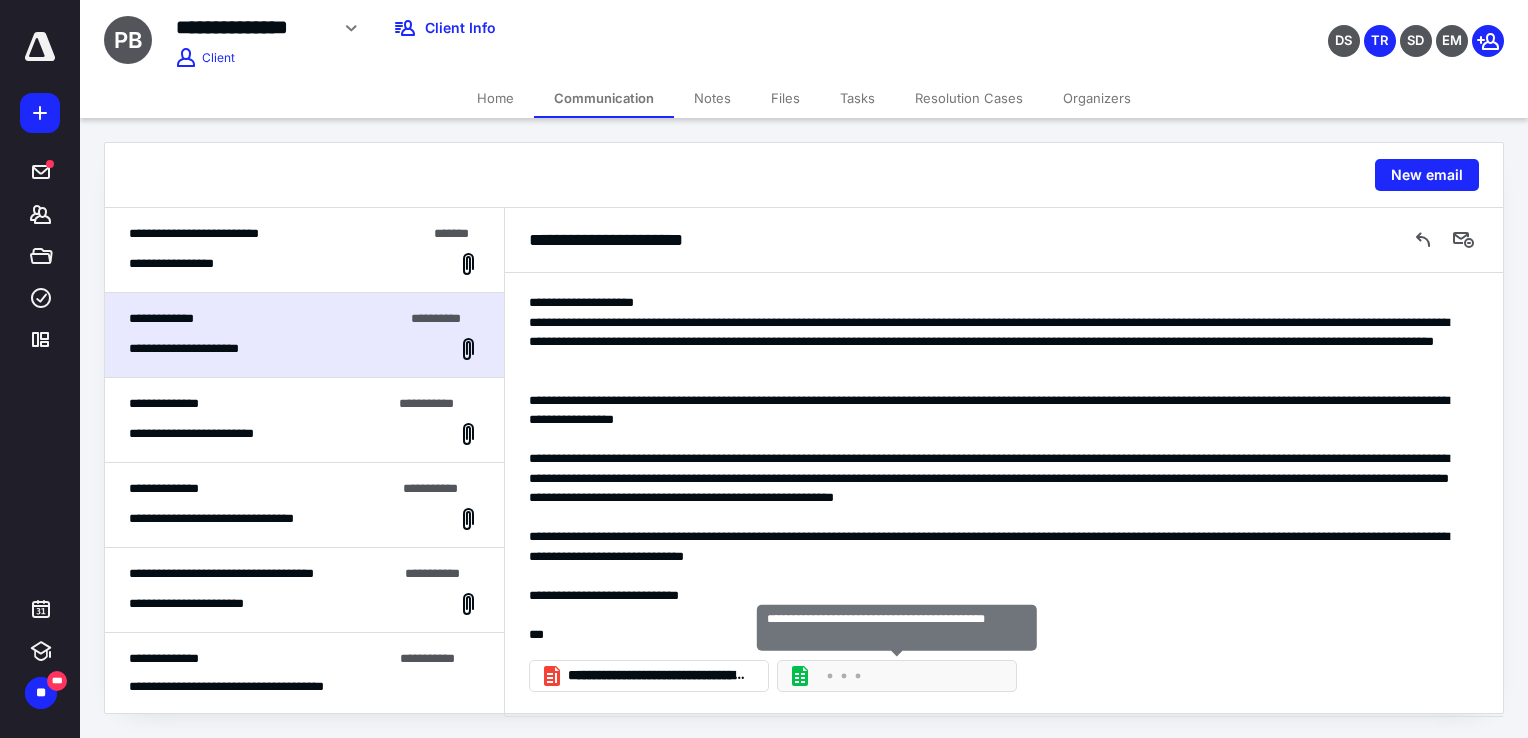 click 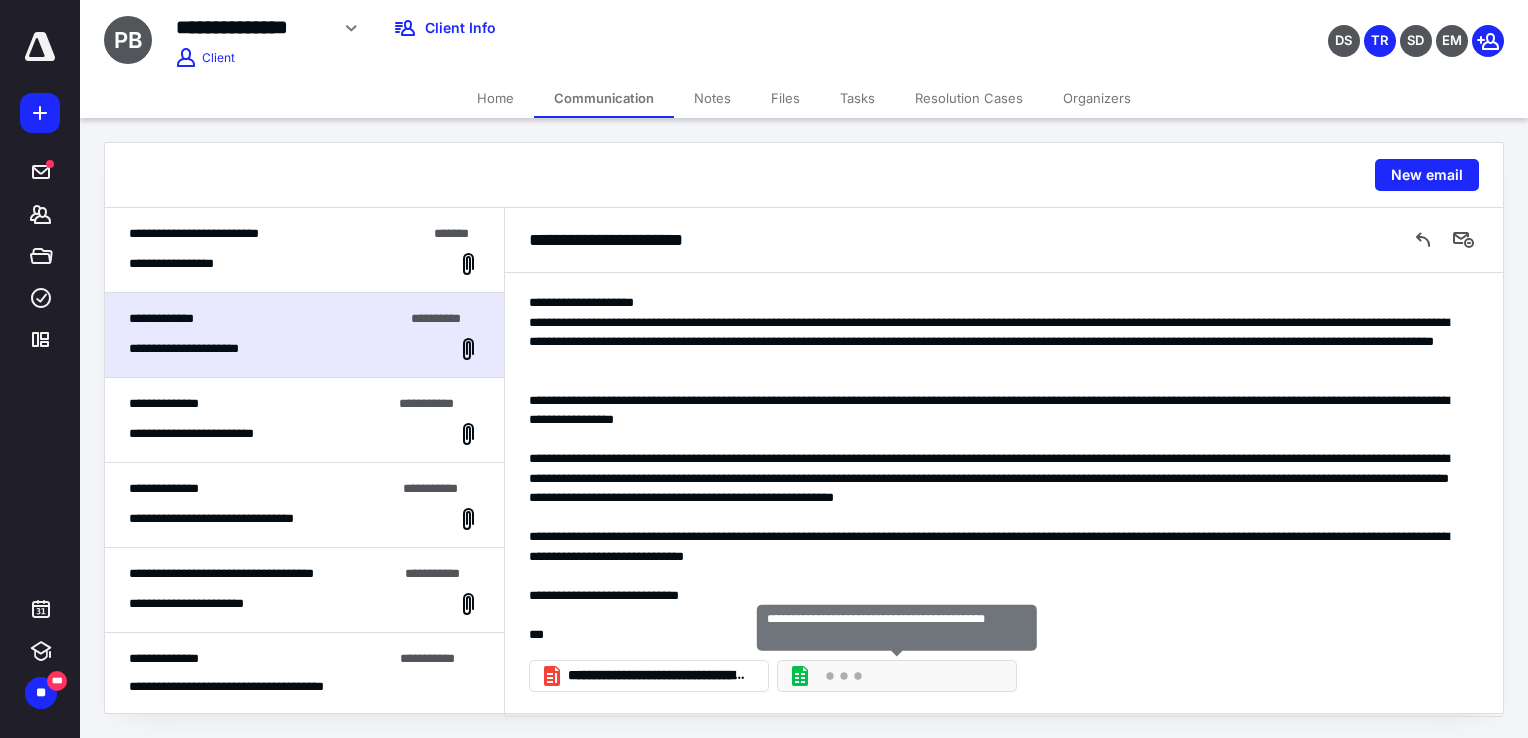 click 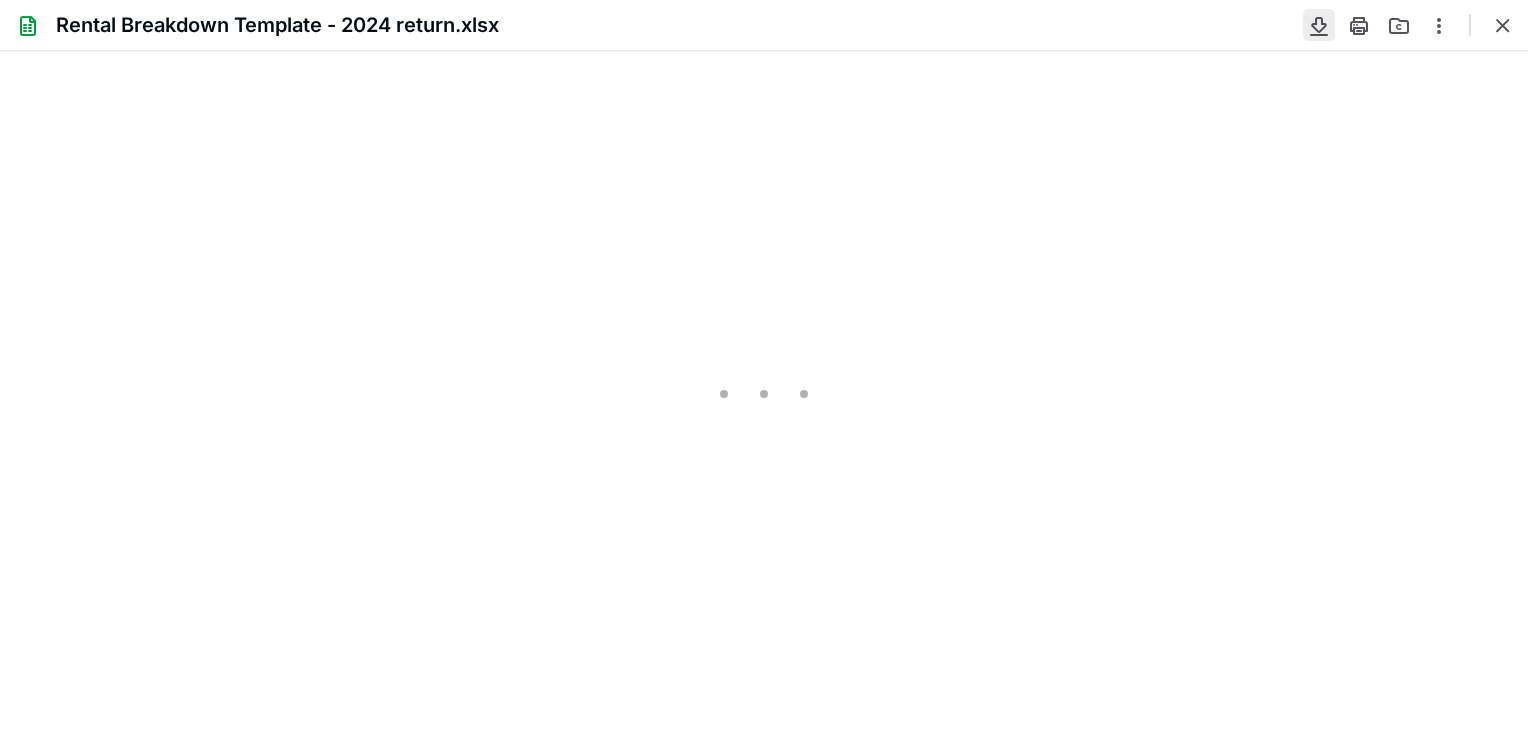 click at bounding box center [1319, 25] 